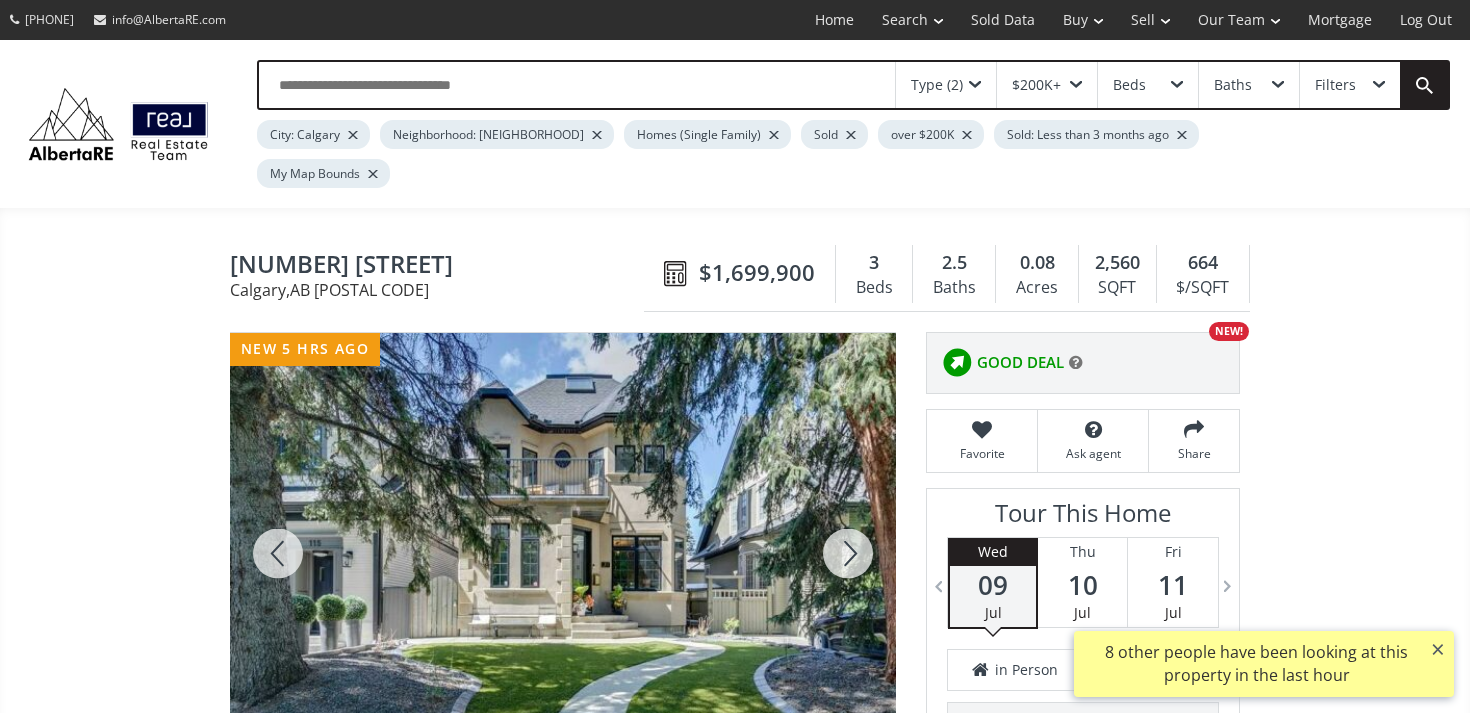 scroll, scrollTop: 183, scrollLeft: 0, axis: vertical 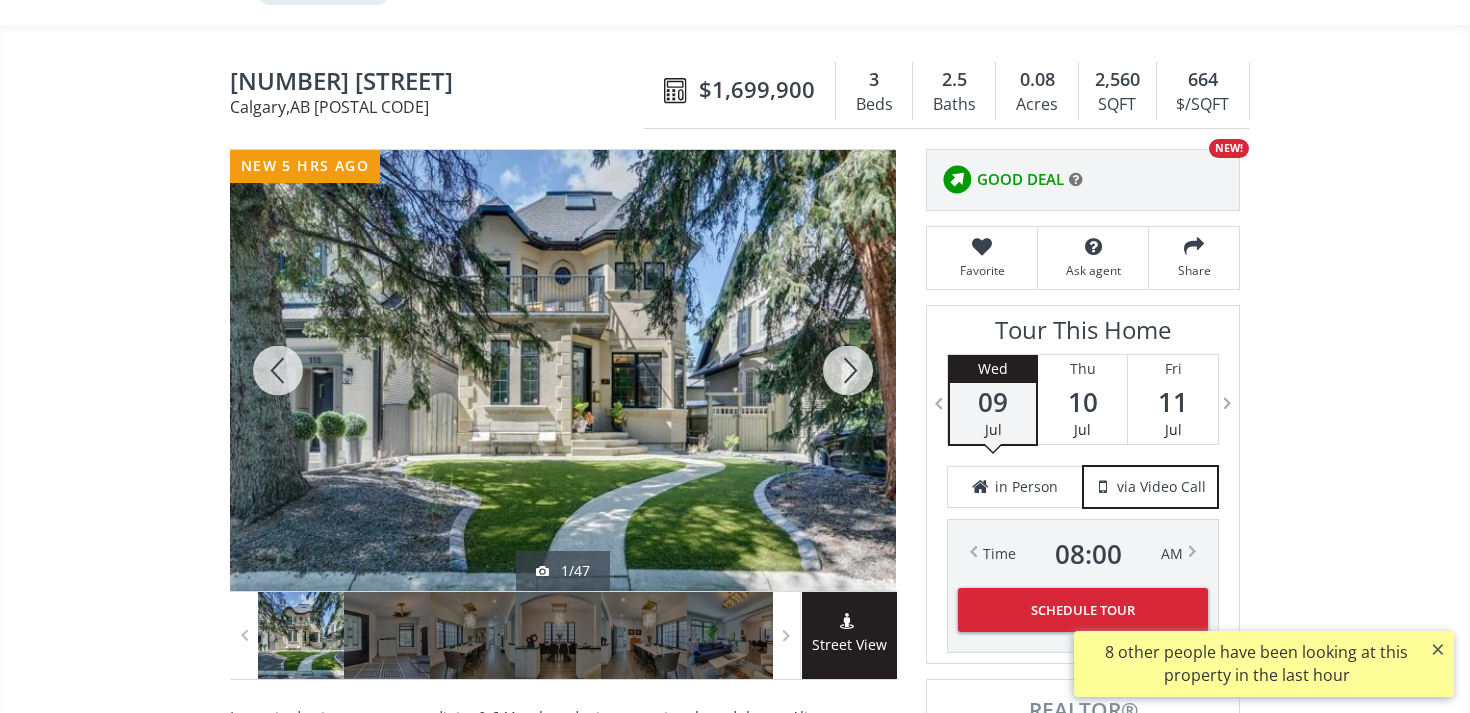 click at bounding box center [848, 370] 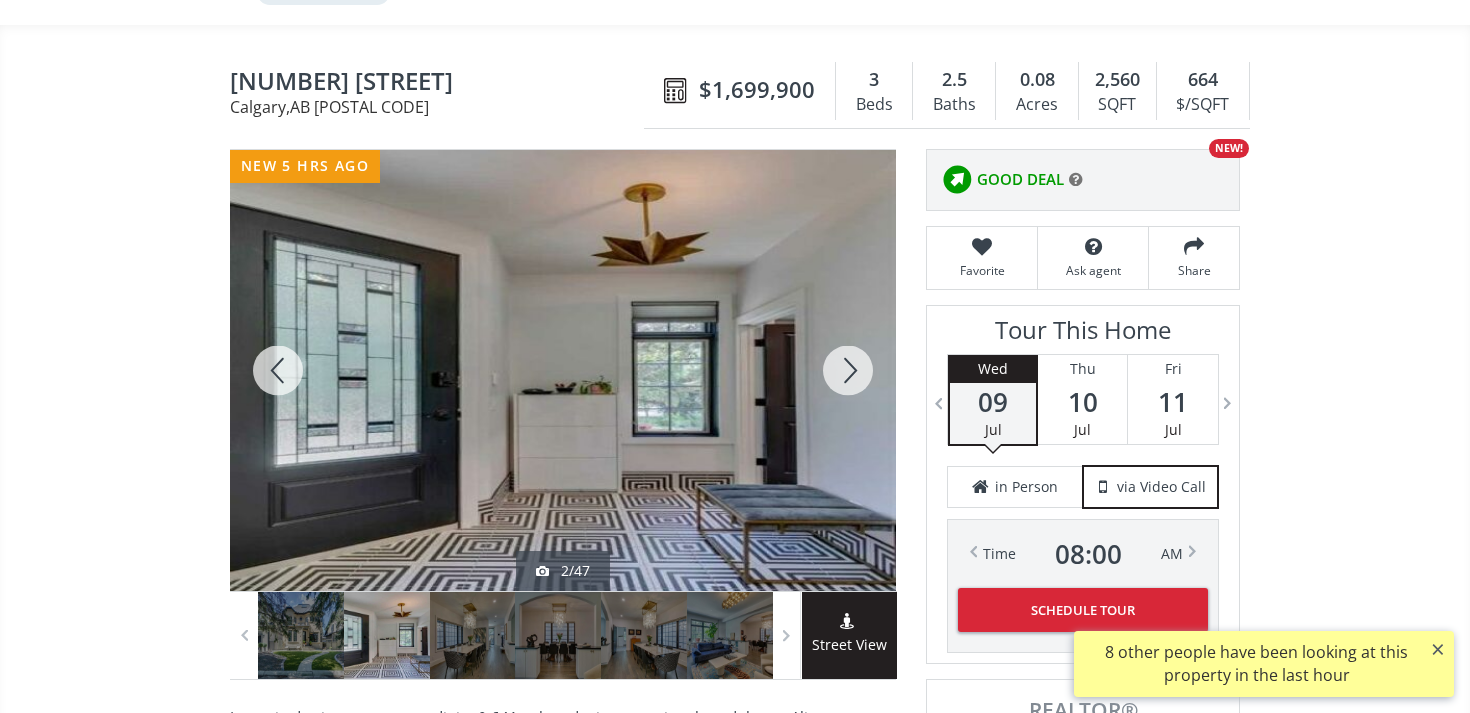 click at bounding box center [848, 370] 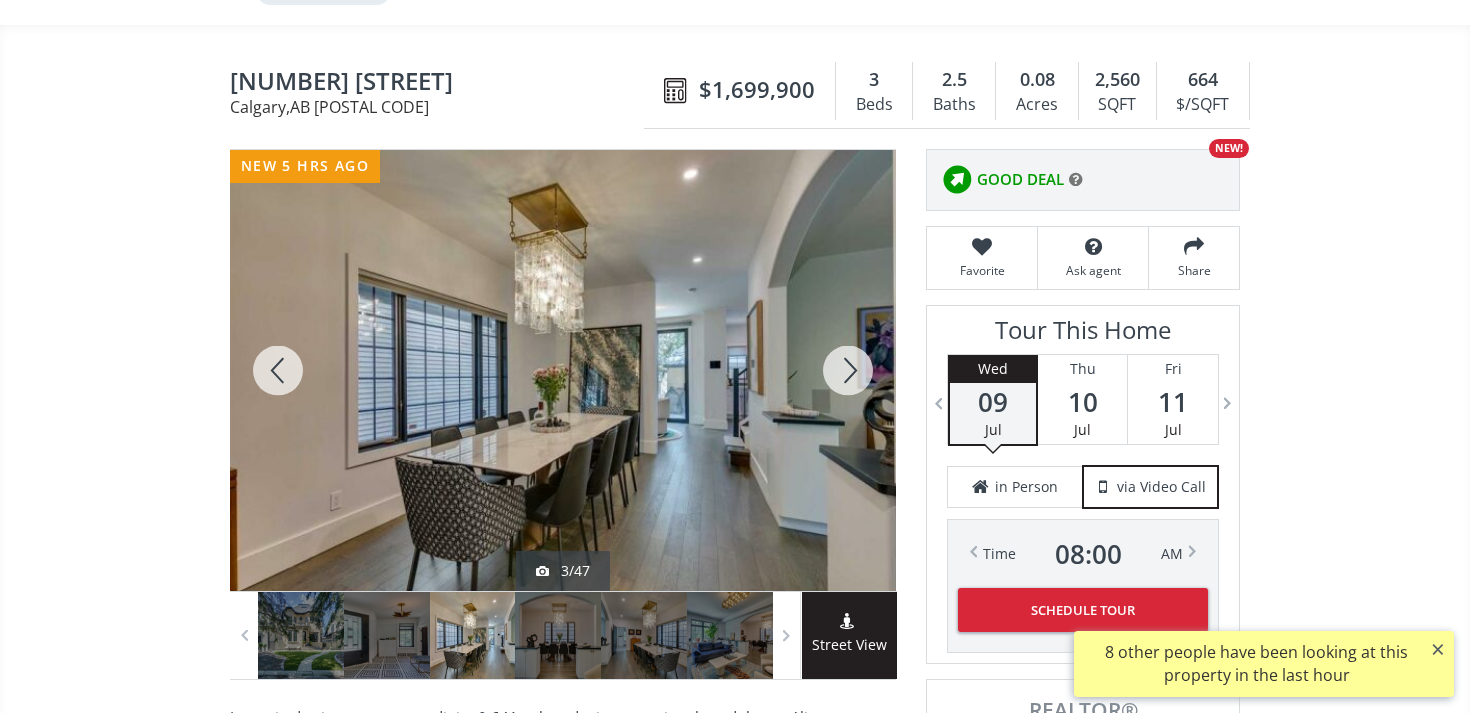 click at bounding box center (848, 370) 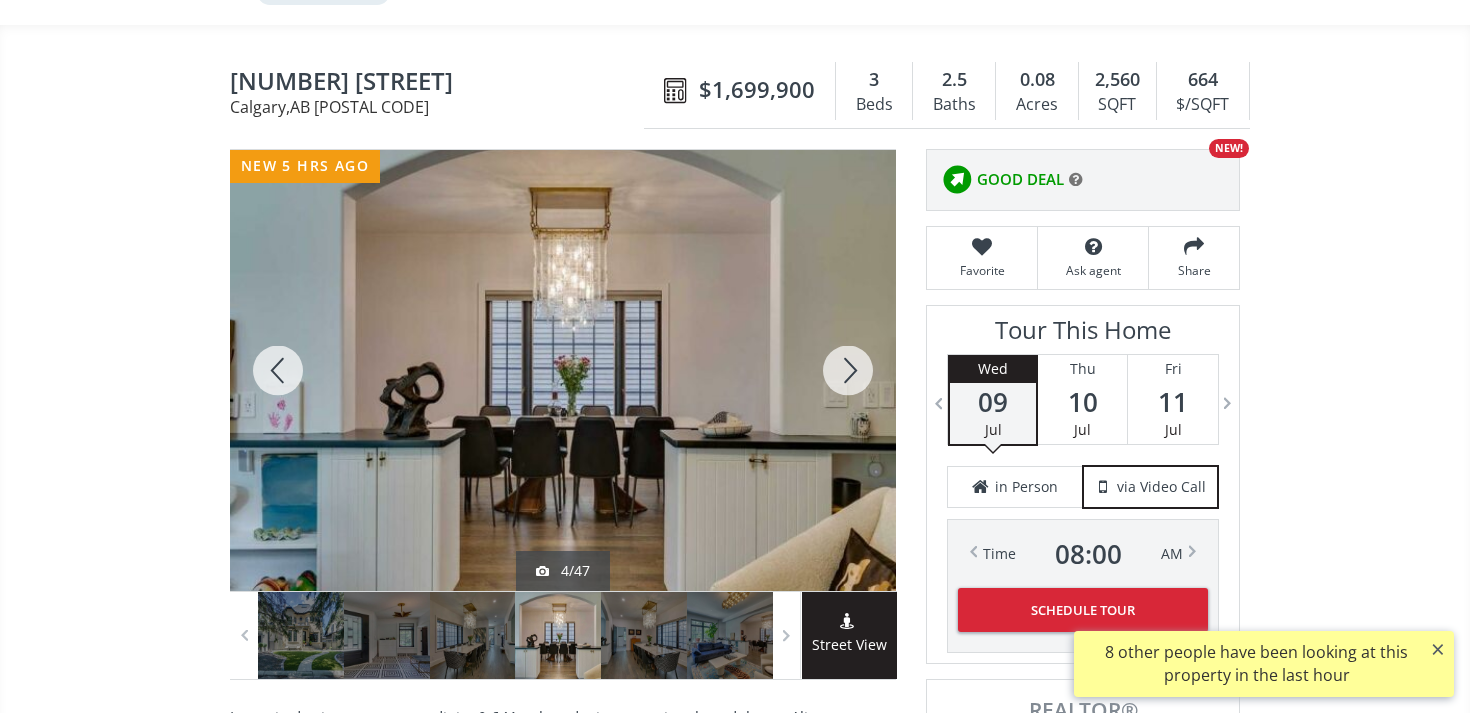 click at bounding box center [848, 370] 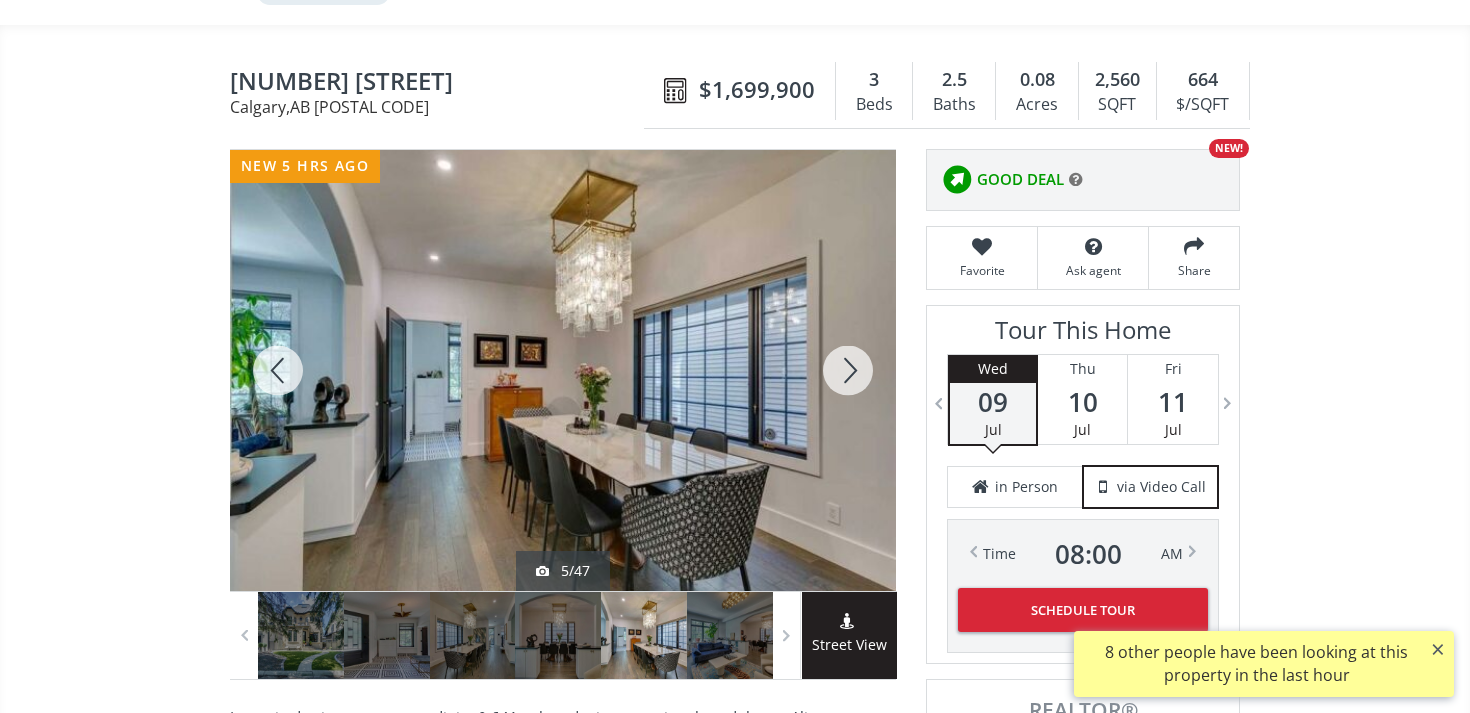 click at bounding box center [848, 370] 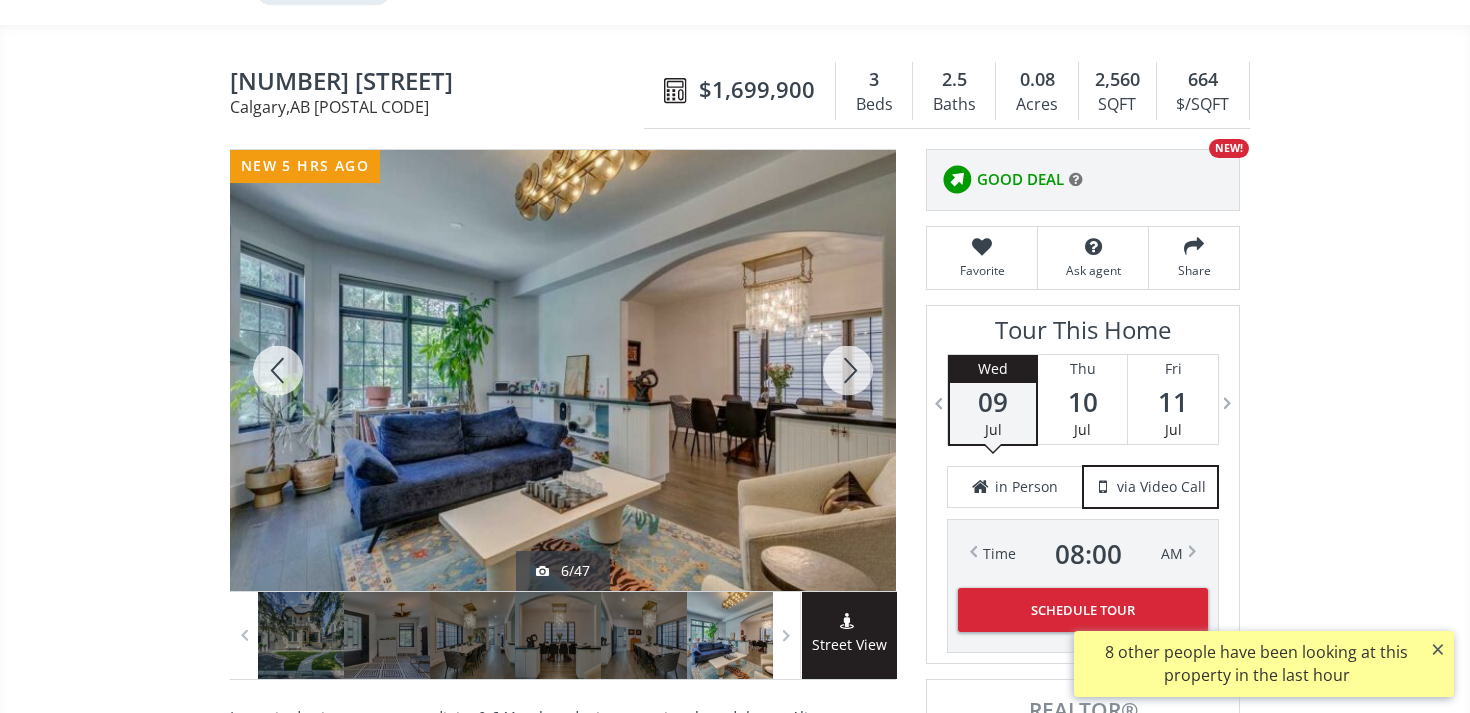 click at bounding box center (848, 370) 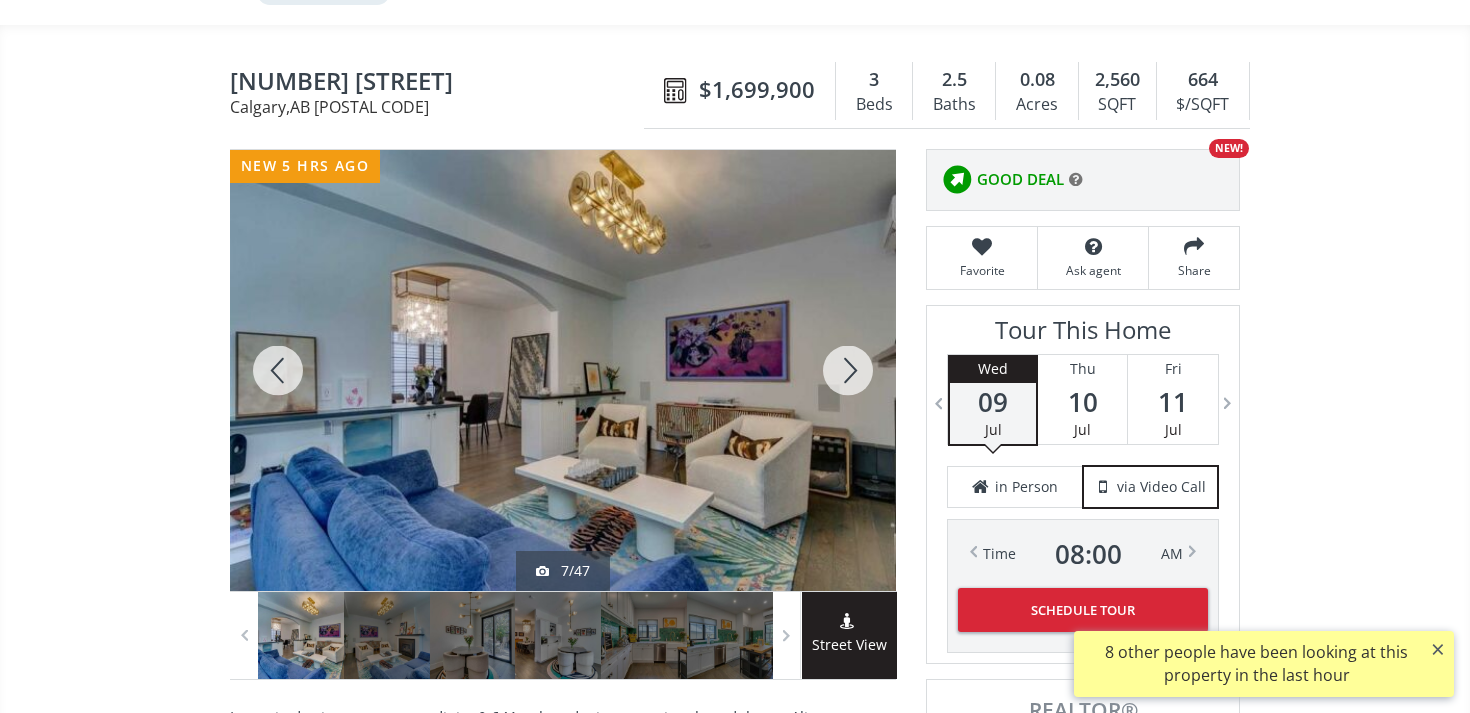 click at bounding box center (848, 370) 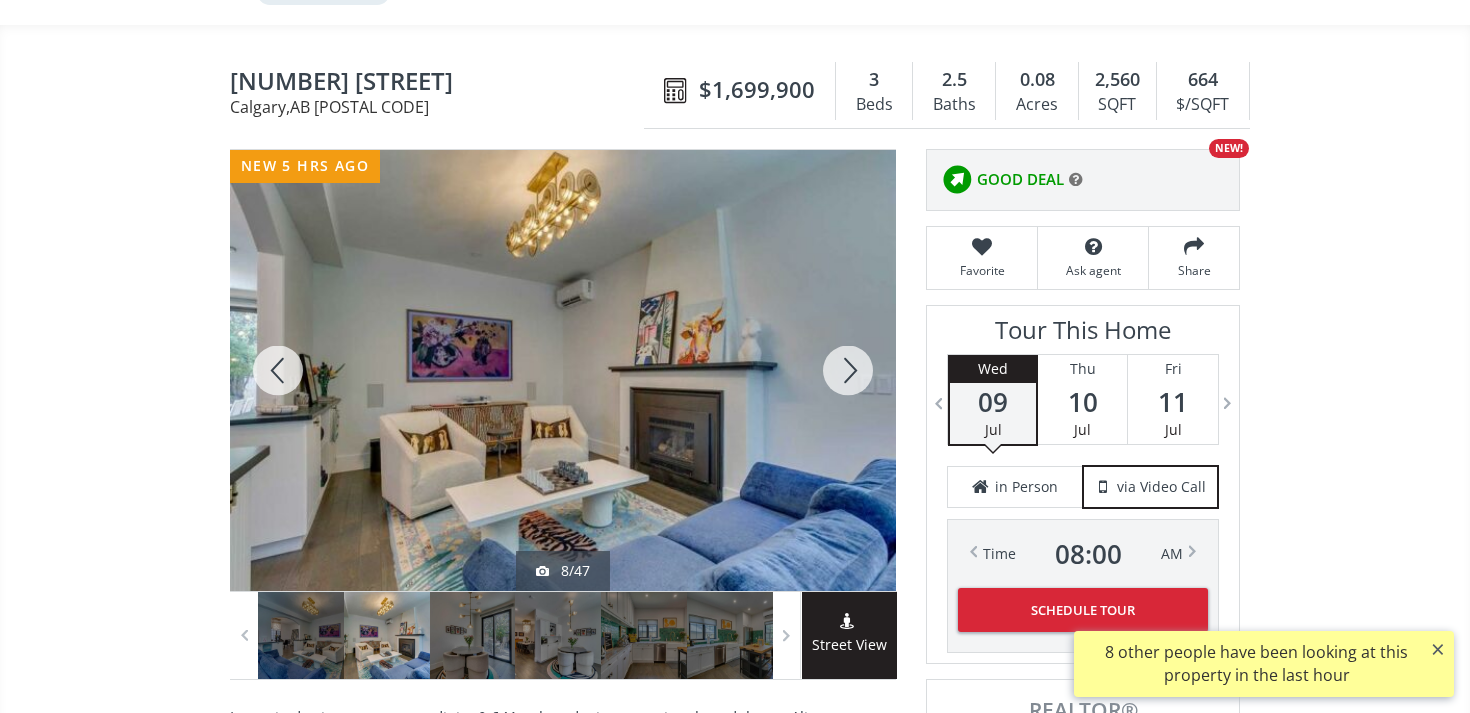 click at bounding box center (848, 370) 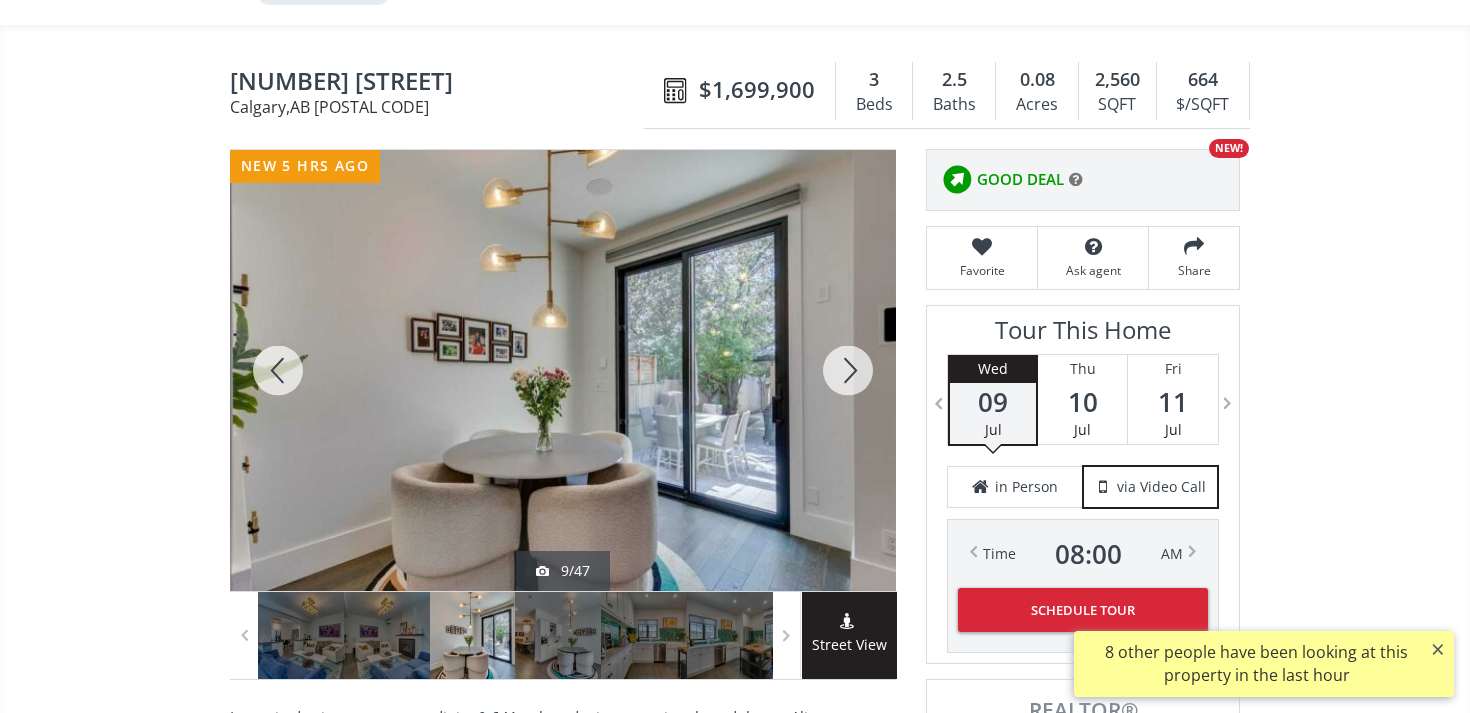 click at bounding box center (848, 370) 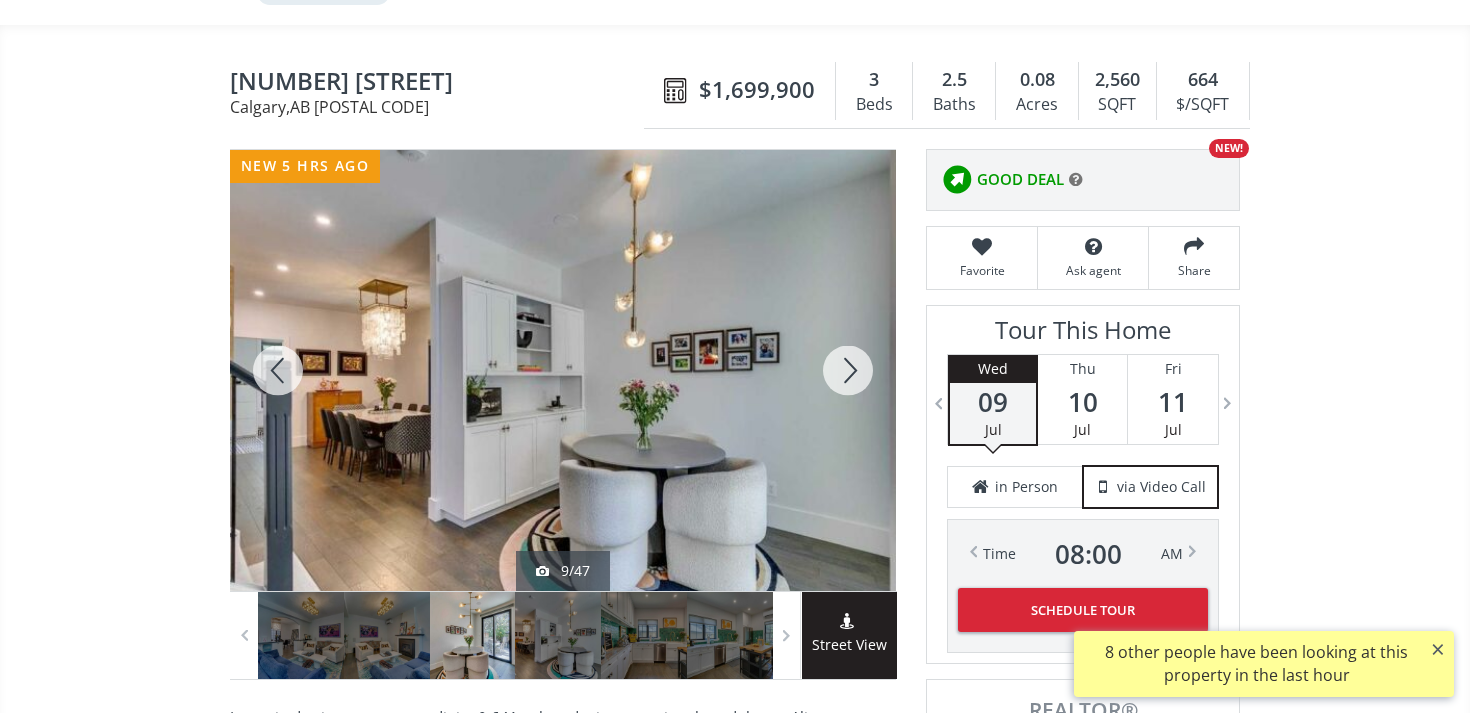 click at bounding box center (848, 370) 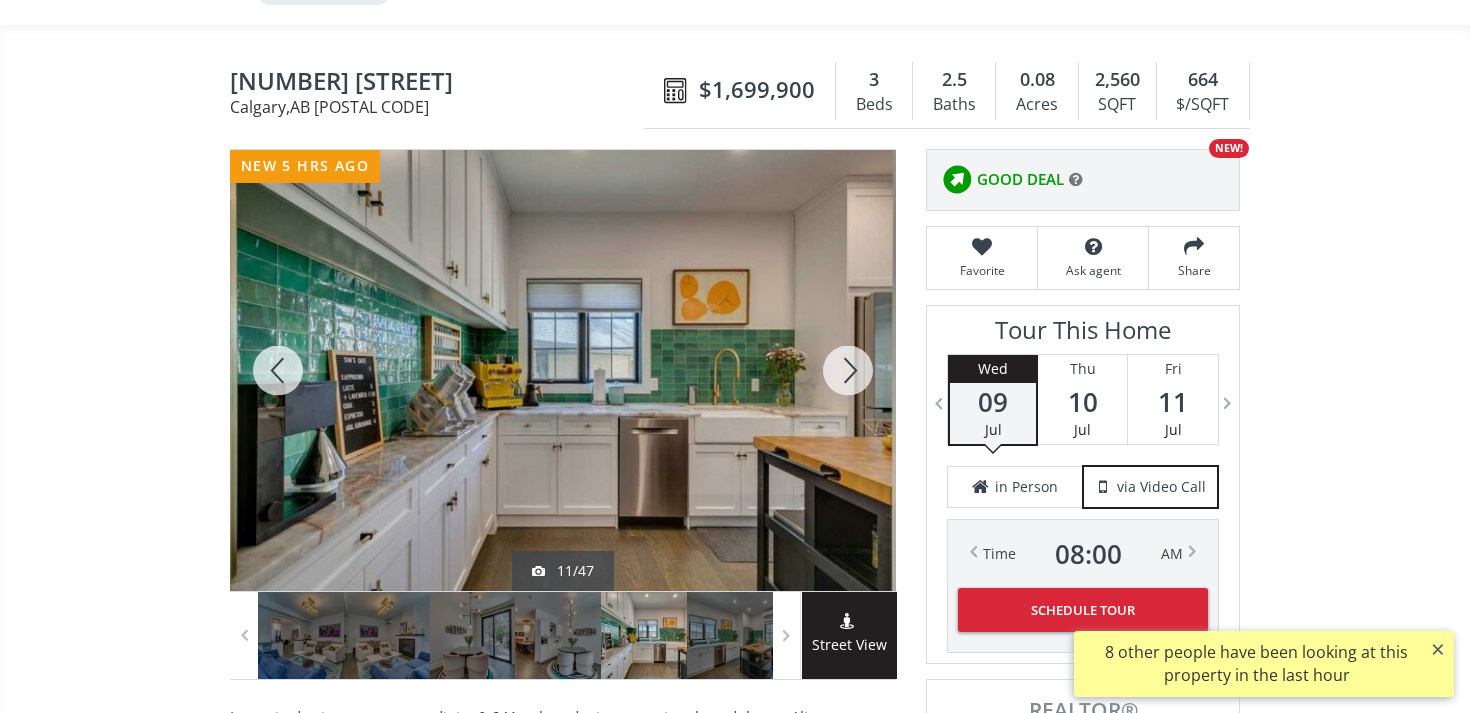 click at bounding box center (848, 370) 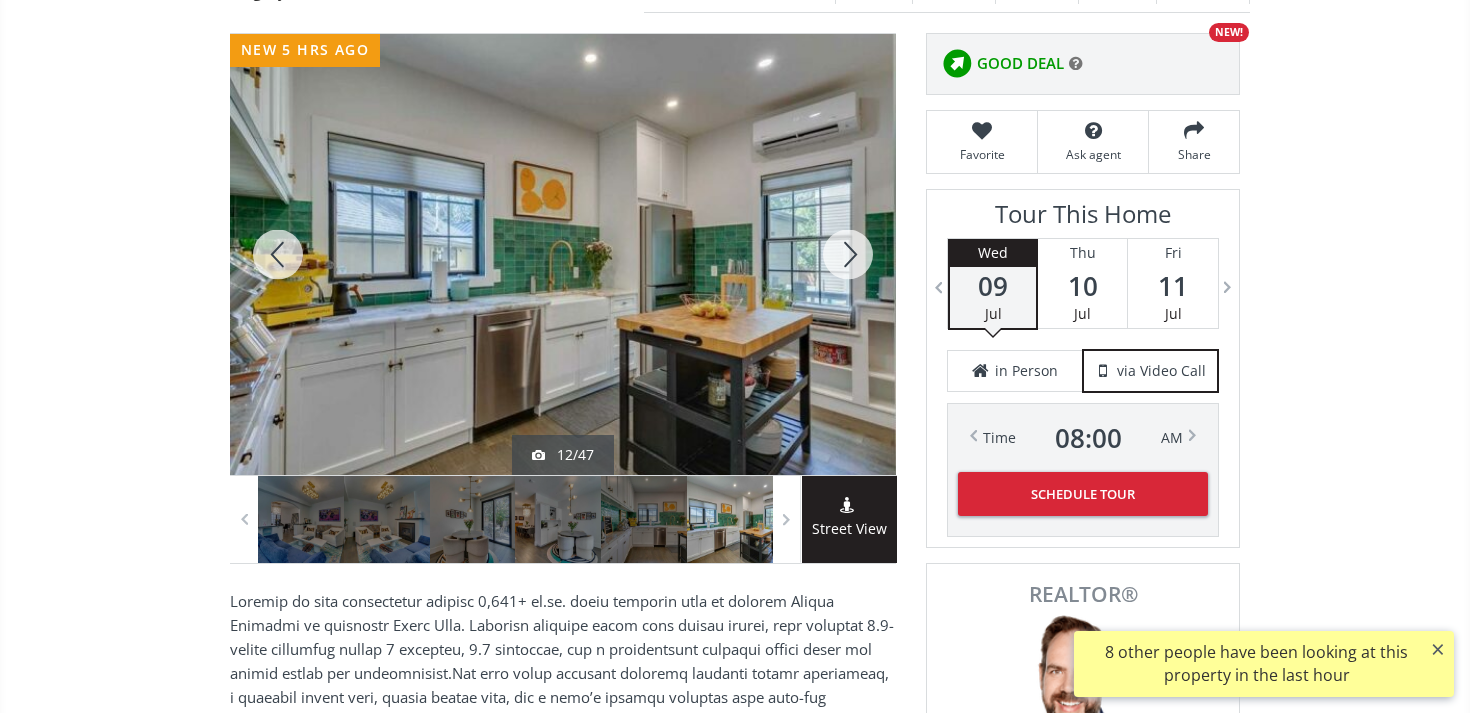 scroll, scrollTop: 255, scrollLeft: 0, axis: vertical 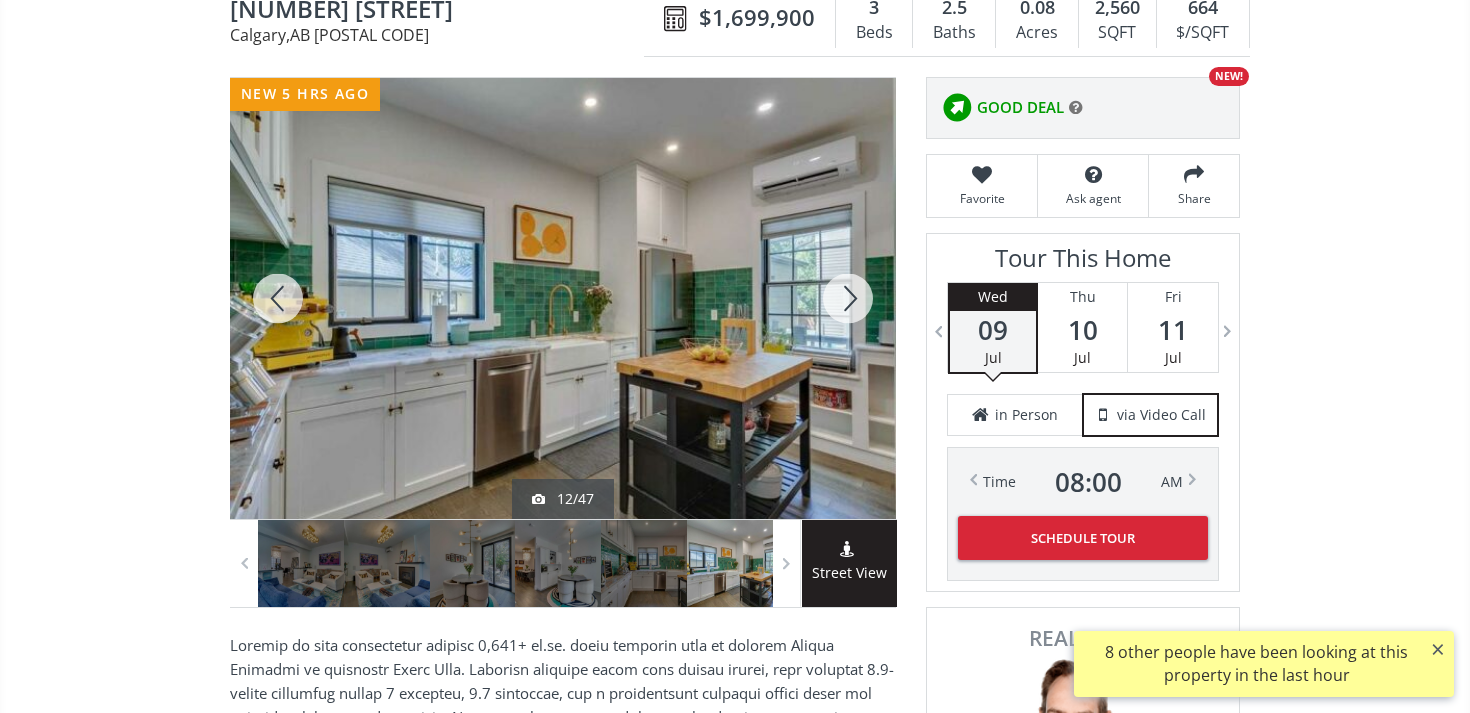 click at bounding box center [848, 298] 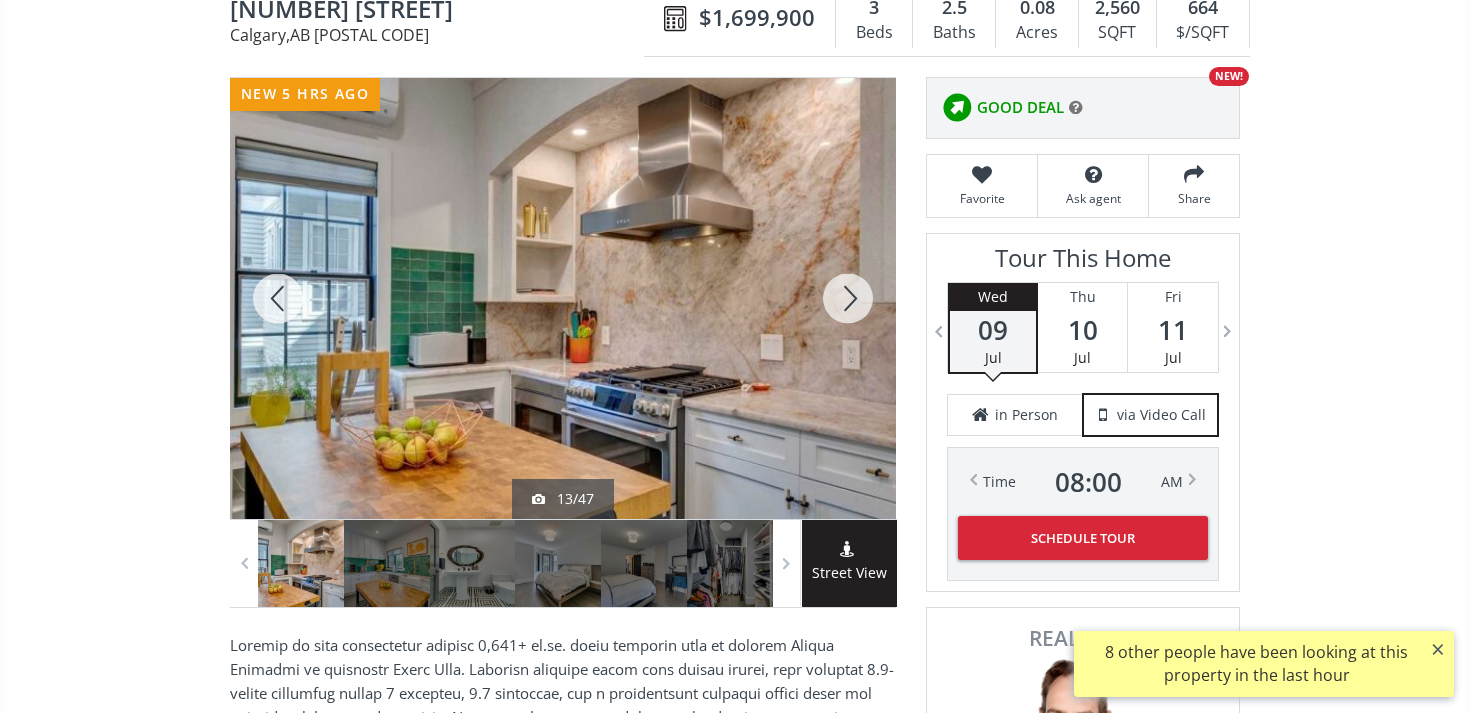 click at bounding box center (848, 298) 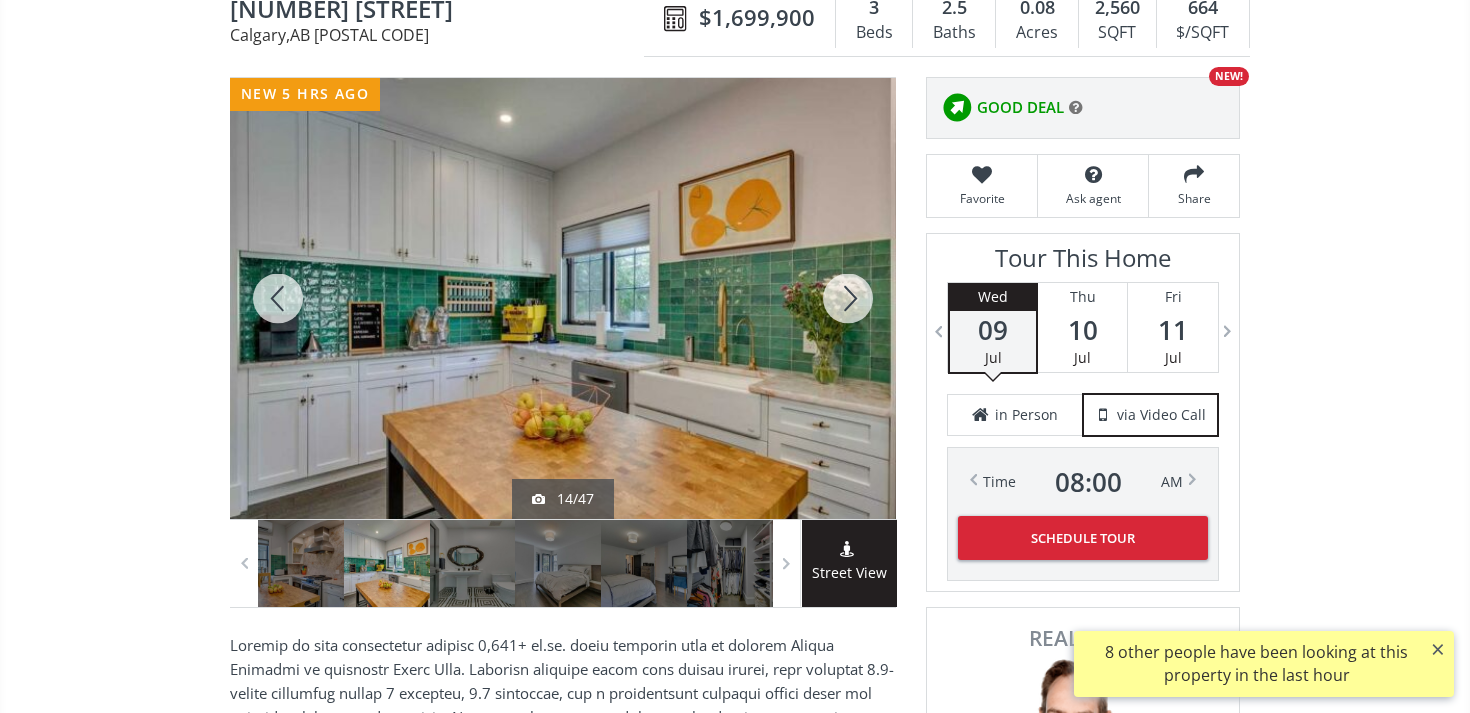 click at bounding box center [848, 298] 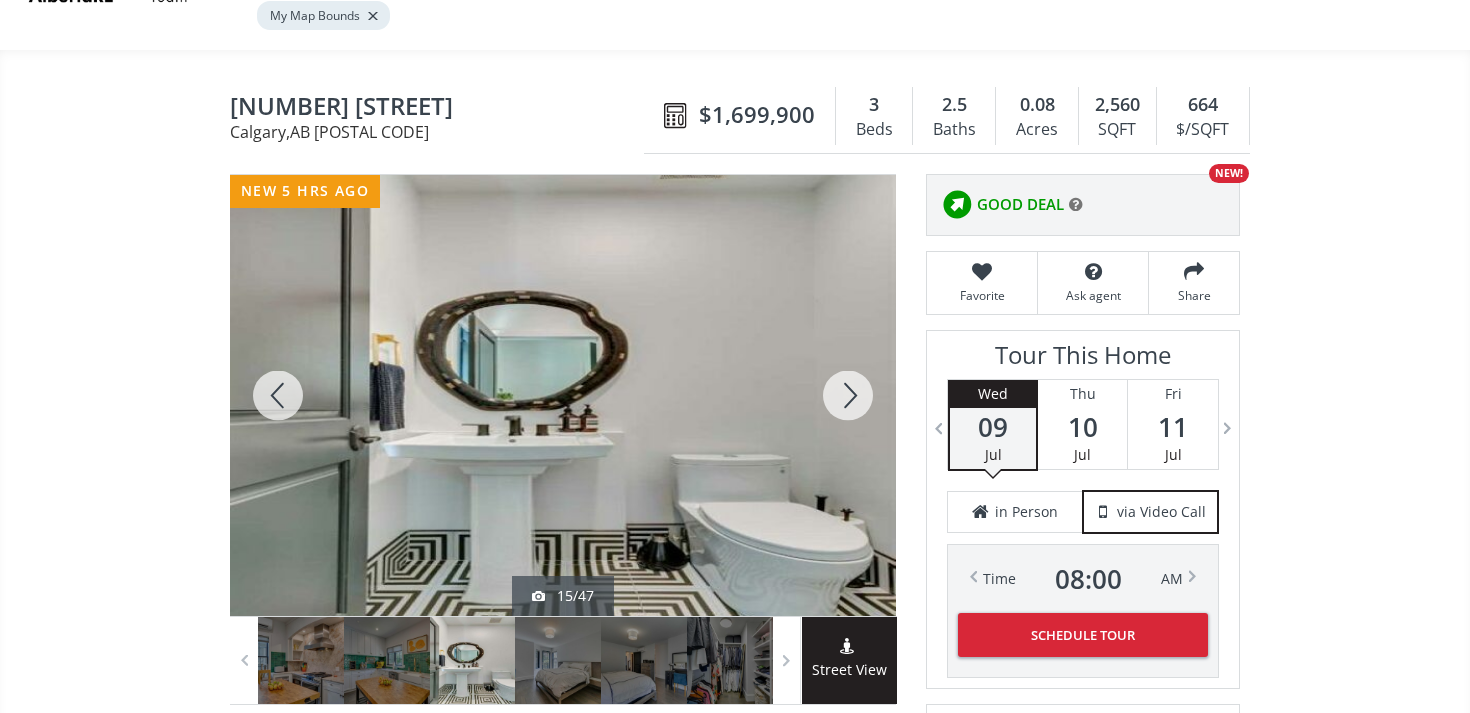 scroll, scrollTop: 0, scrollLeft: 0, axis: both 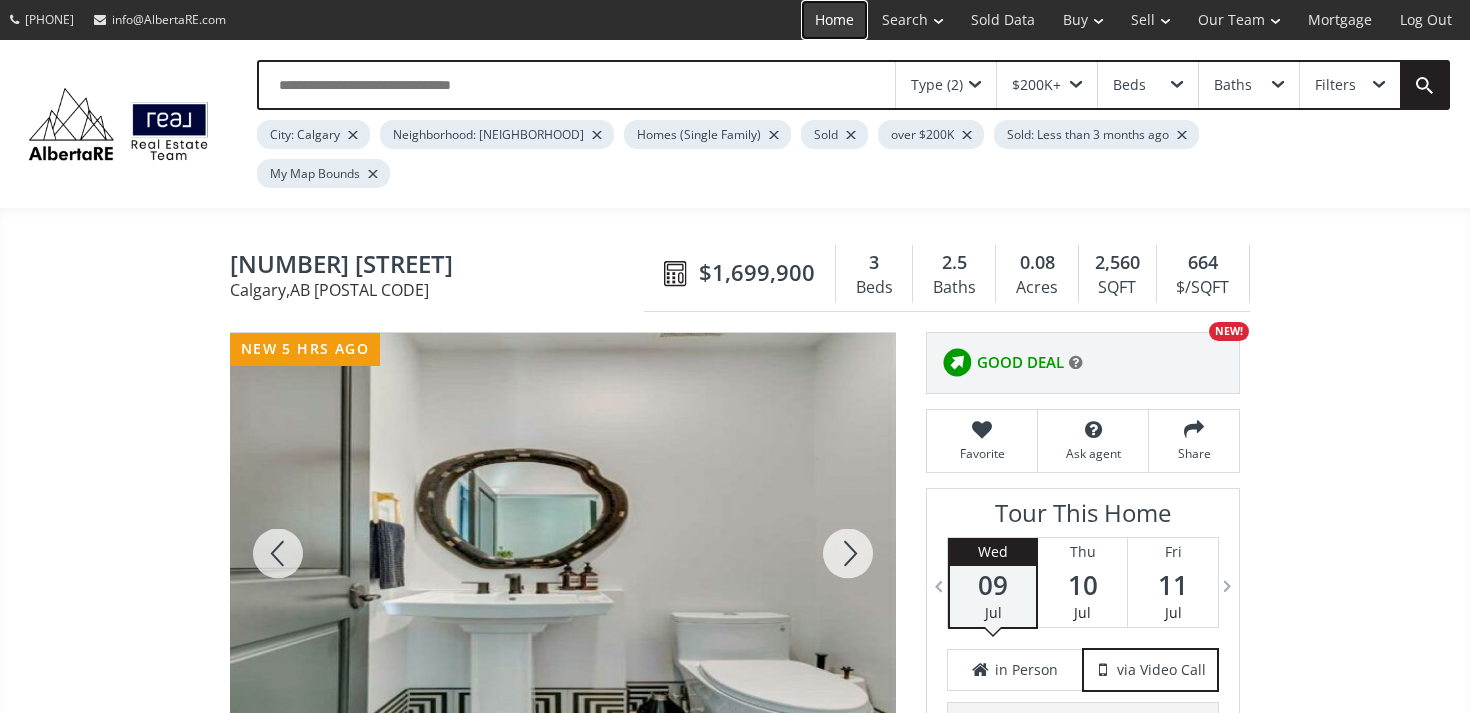 click on "Home" at bounding box center (834, 20) 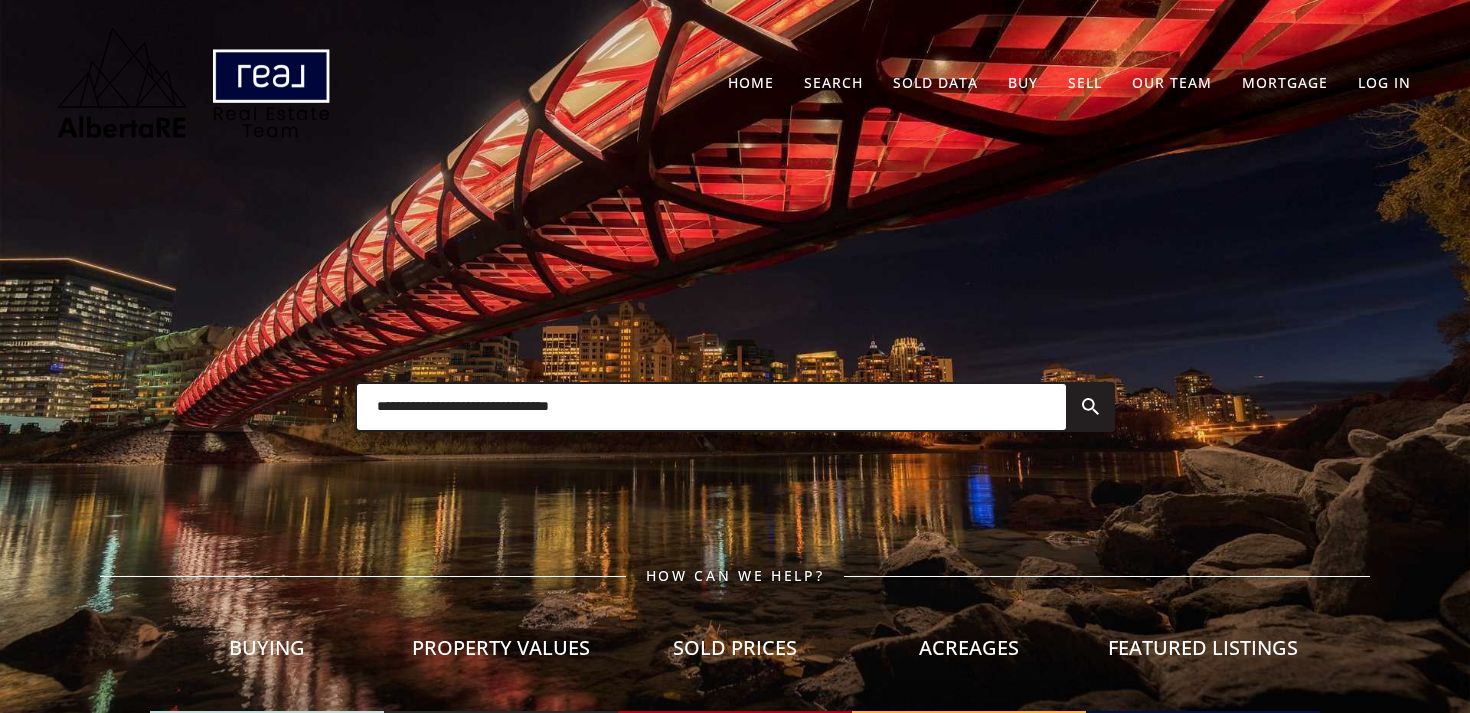 scroll, scrollTop: 0, scrollLeft: 0, axis: both 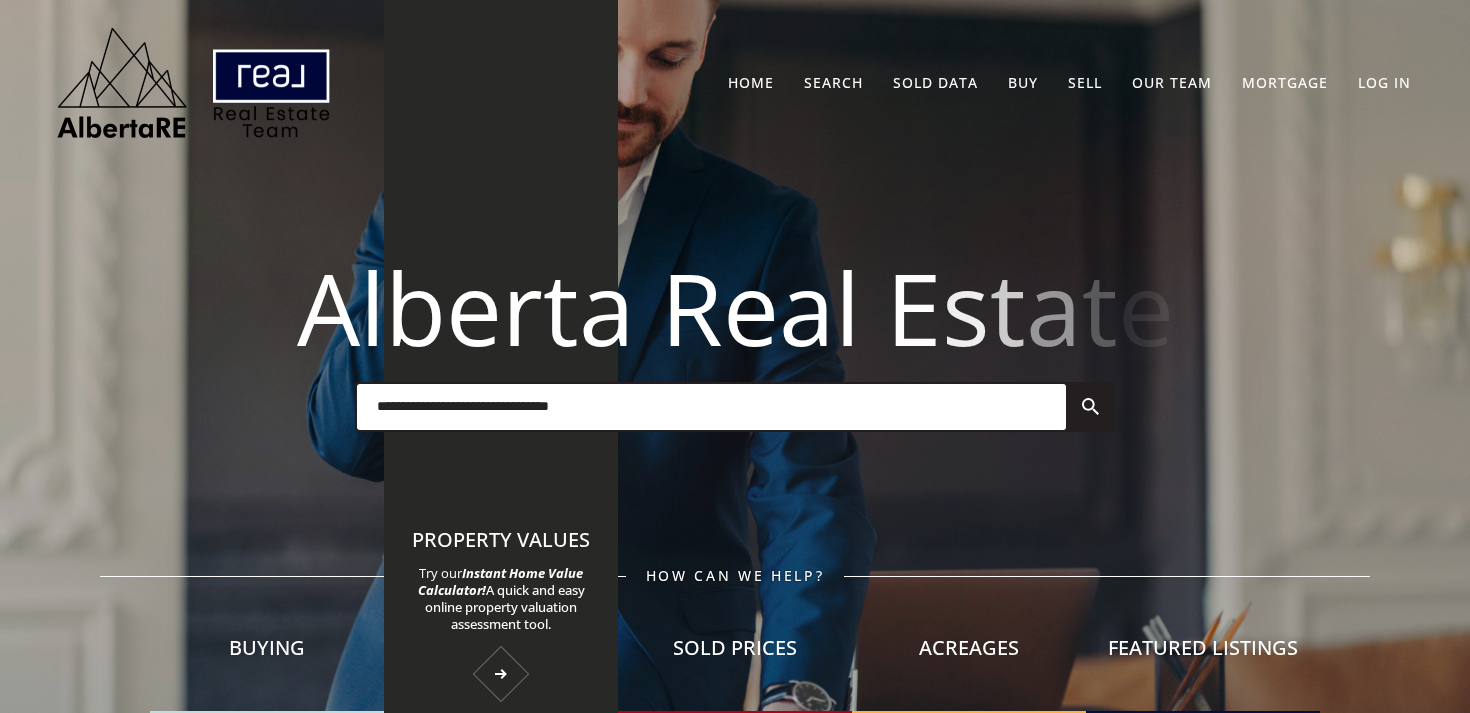 click on "Property Values
Try our  Instant Home Value Calculator!   A quick and easy online property valuation assessment tool." at bounding box center (501, 609) 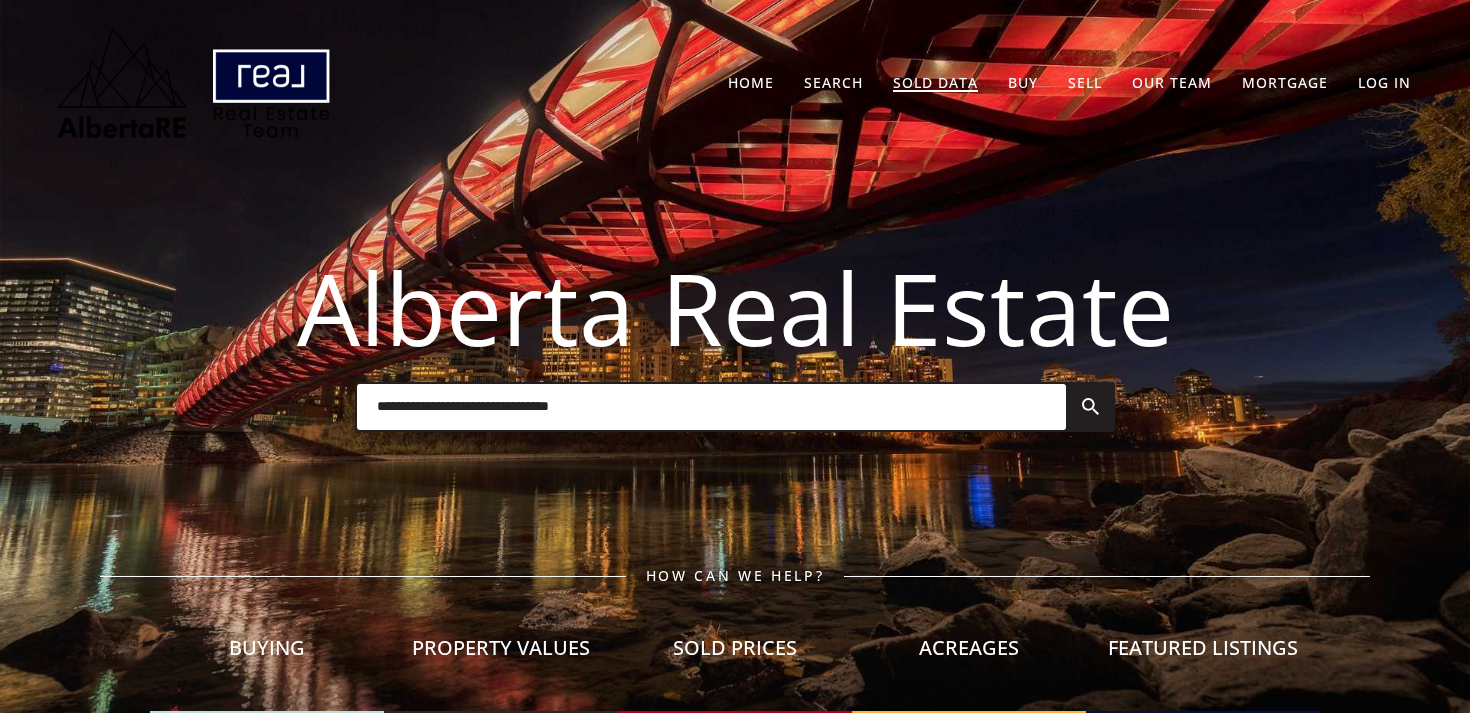 click on "Sold Data" at bounding box center [935, 82] 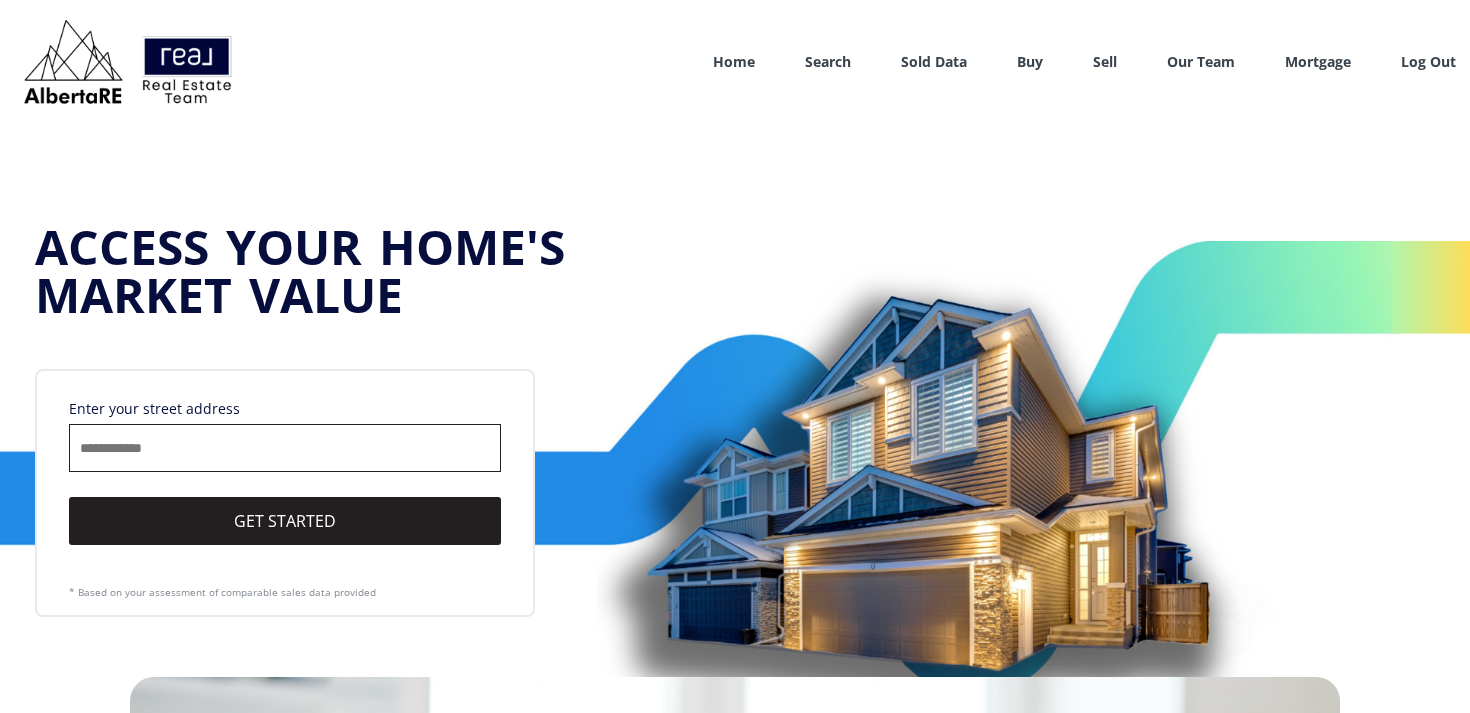 scroll, scrollTop: 0, scrollLeft: 0, axis: both 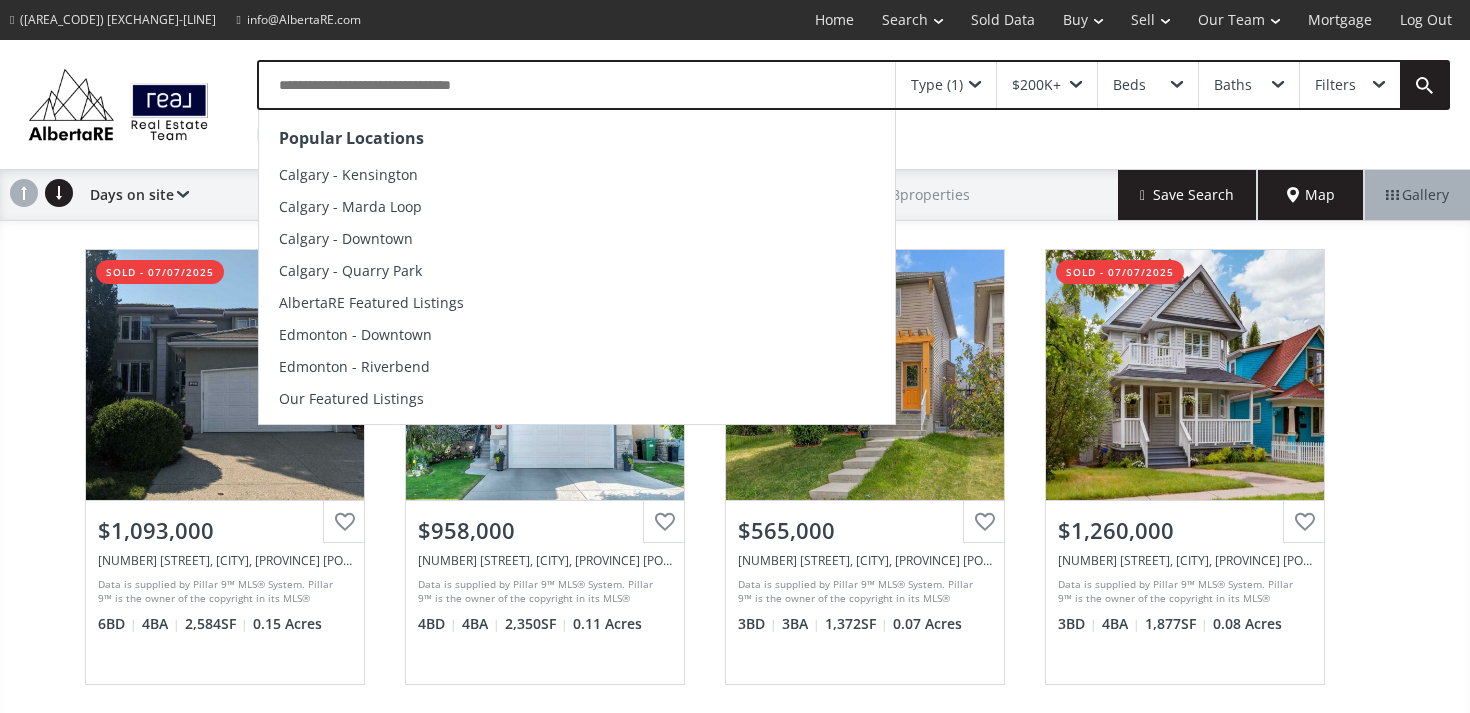 click at bounding box center (577, 85) 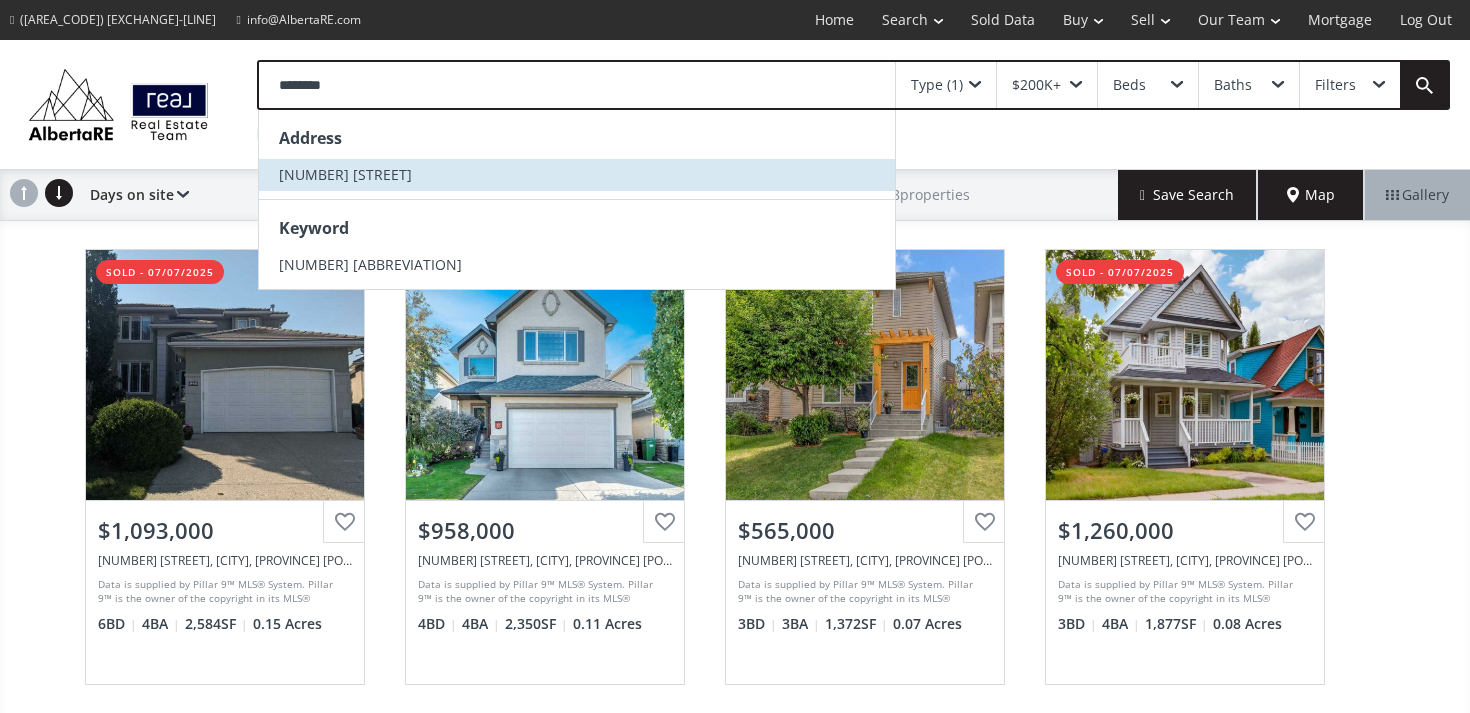 type on "********" 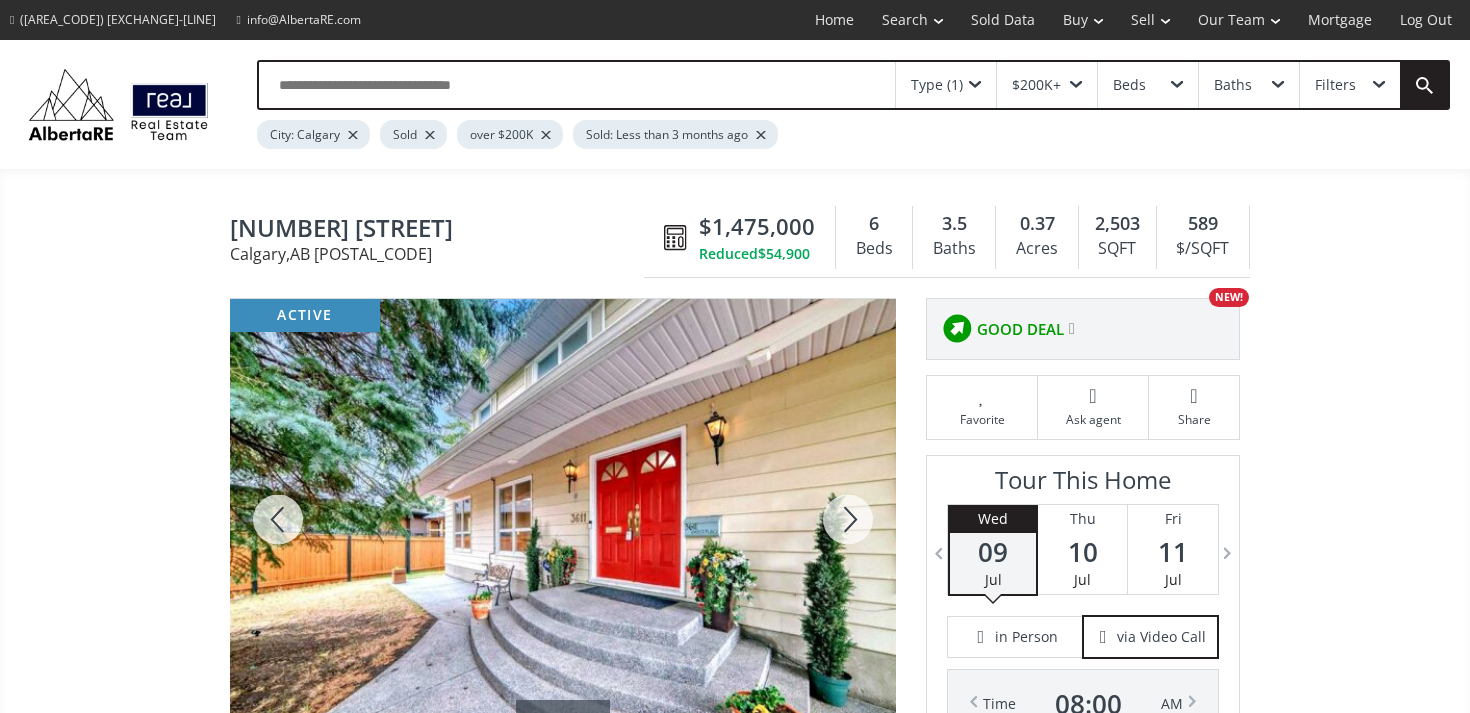 click at bounding box center [1072, 329] 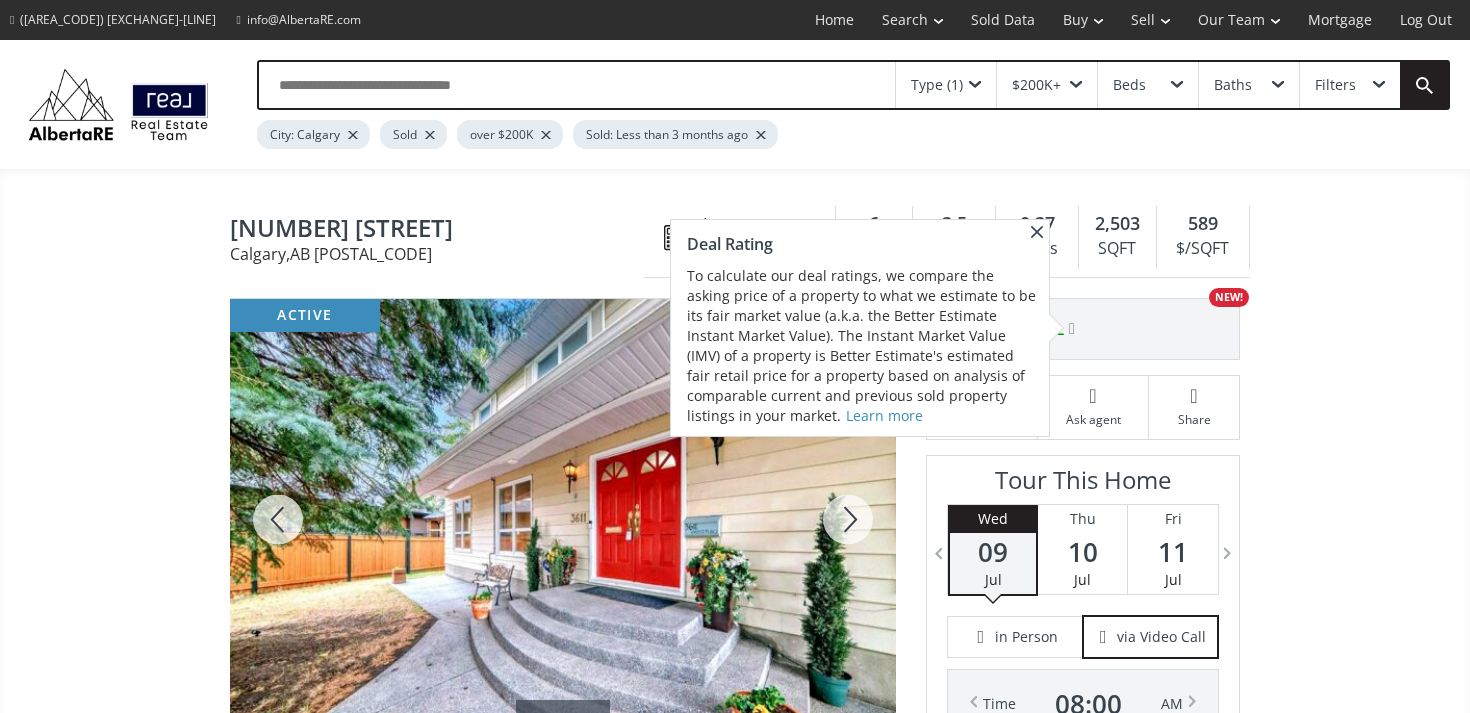 click on "[STREET] [CITY] [PROVINCE] [POSTAL_CODE] [NUMBER] [STREET]   [CITY] ,  [PROVINCE]   [POSTAL_CODE] $[PRICE] Reduced  $[PRICE] [NUMBER] Beds [NUMBER] Baths [NUMBER] Acres [NUMBER] SQFT [PRICE] $/SQFT $[PRICE] Reduced  $[PRICE] [NUMBER] Beds [NUMBER] Baths [NUMBER]      sf $[PRICE]  / sf Favorite Ask agent Share active [NUMBER]/[NUMBER] Virtual Tour Street View Neighborhood [NEIGHBORHOOD] Type Homes (Single Family) Total Baths [NUMBER] [HALF_BATH] Baths [NUMBER] County [CITY] Status Active Listing # [LICENSE_NUMBER] Built [YEAR] Lot Size [NUMBER] Listed on site [NUMBER] days Listing Brokerage [COMPANY] Listed by: Data is supplied by Pillar 9™ MLS® System. Pillar 9™ is the owner of the copyright in its MLS® System. Data is deemed reliable but is not guaranteed accurate by Pillar 9™. The trademarks MLS®, Multiple Listing Service® and the associated logos are owned by The Canadian Real Estate Association (CREA) and identify the quality of services provided by real estate professionals who are members of CREA. Used under license.
Last updated: [DATE] [TIME] [MERIDIEM]  Click for Map Calculate [NUMBER]" at bounding box center [735, 2820] 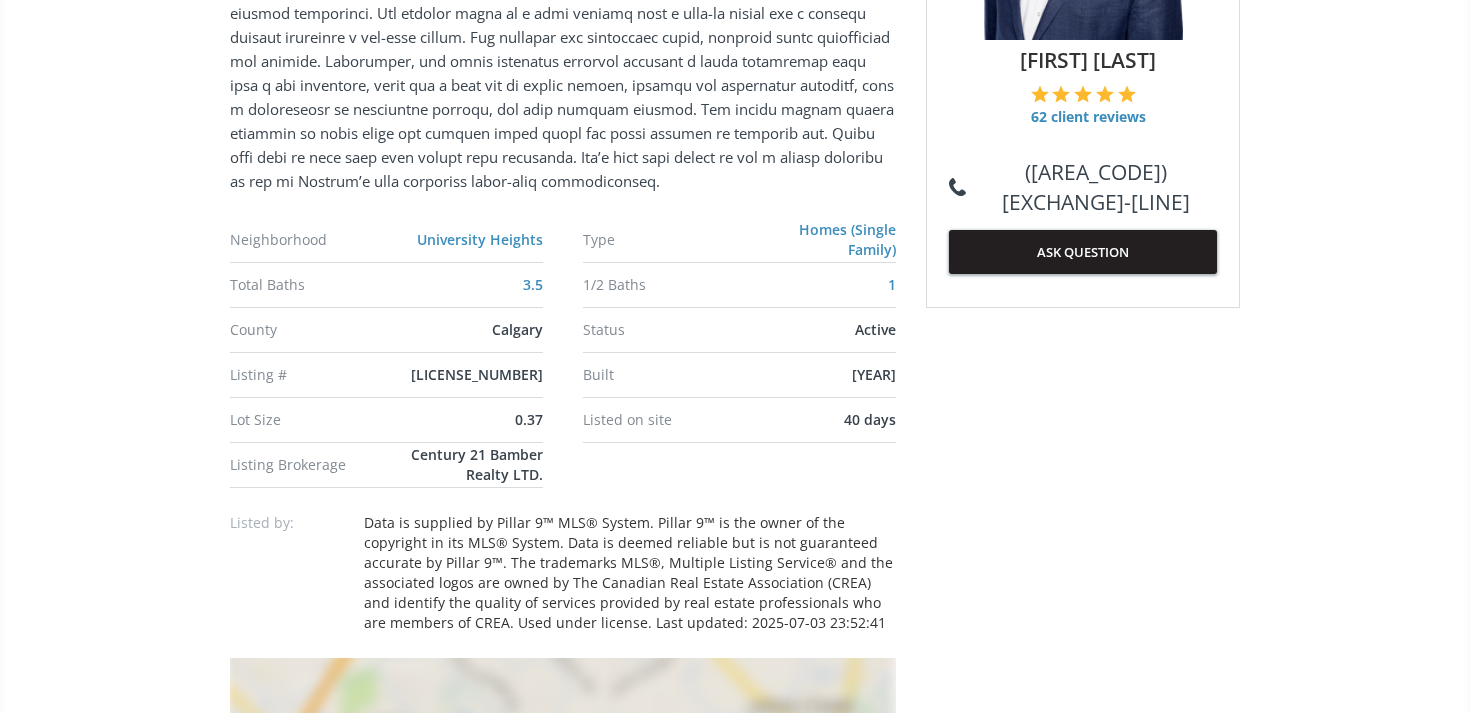 scroll, scrollTop: 1142, scrollLeft: 0, axis: vertical 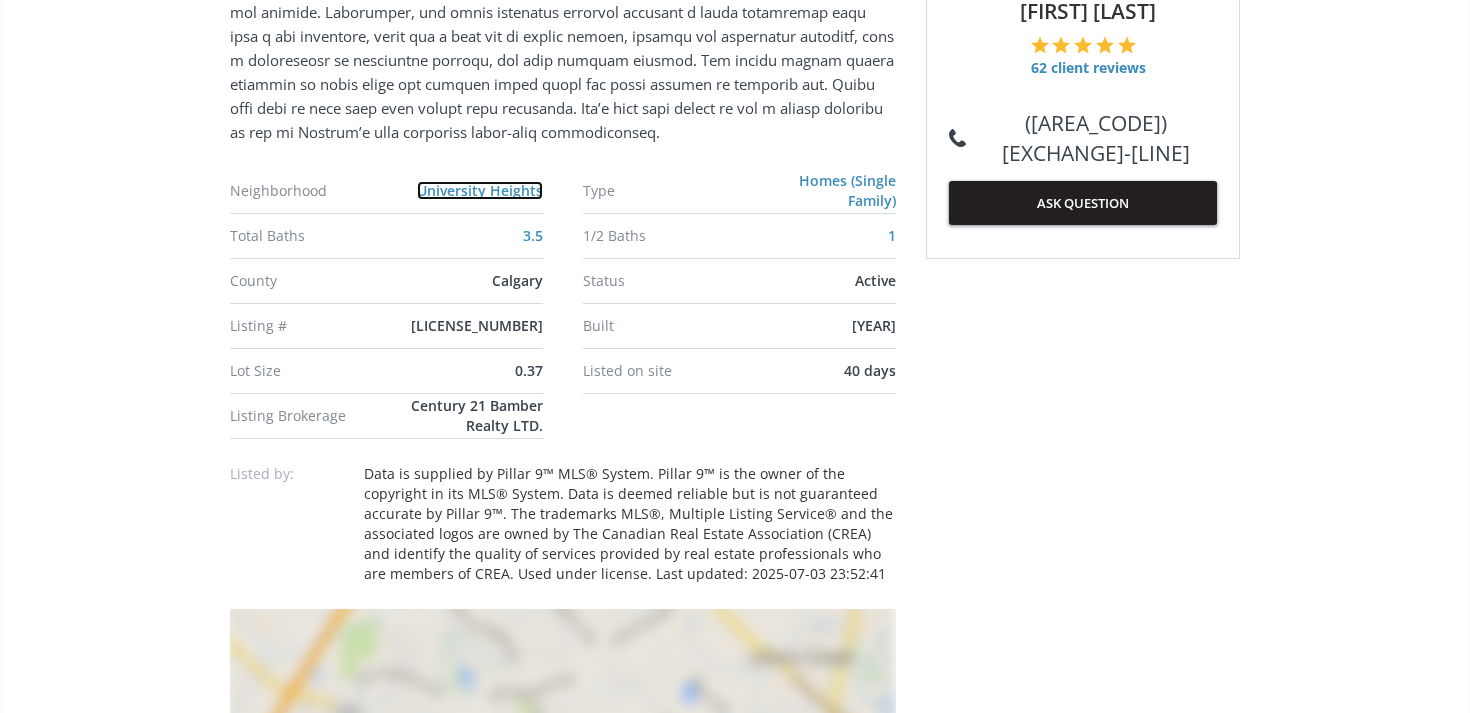 click on "University Heights" at bounding box center (480, 190) 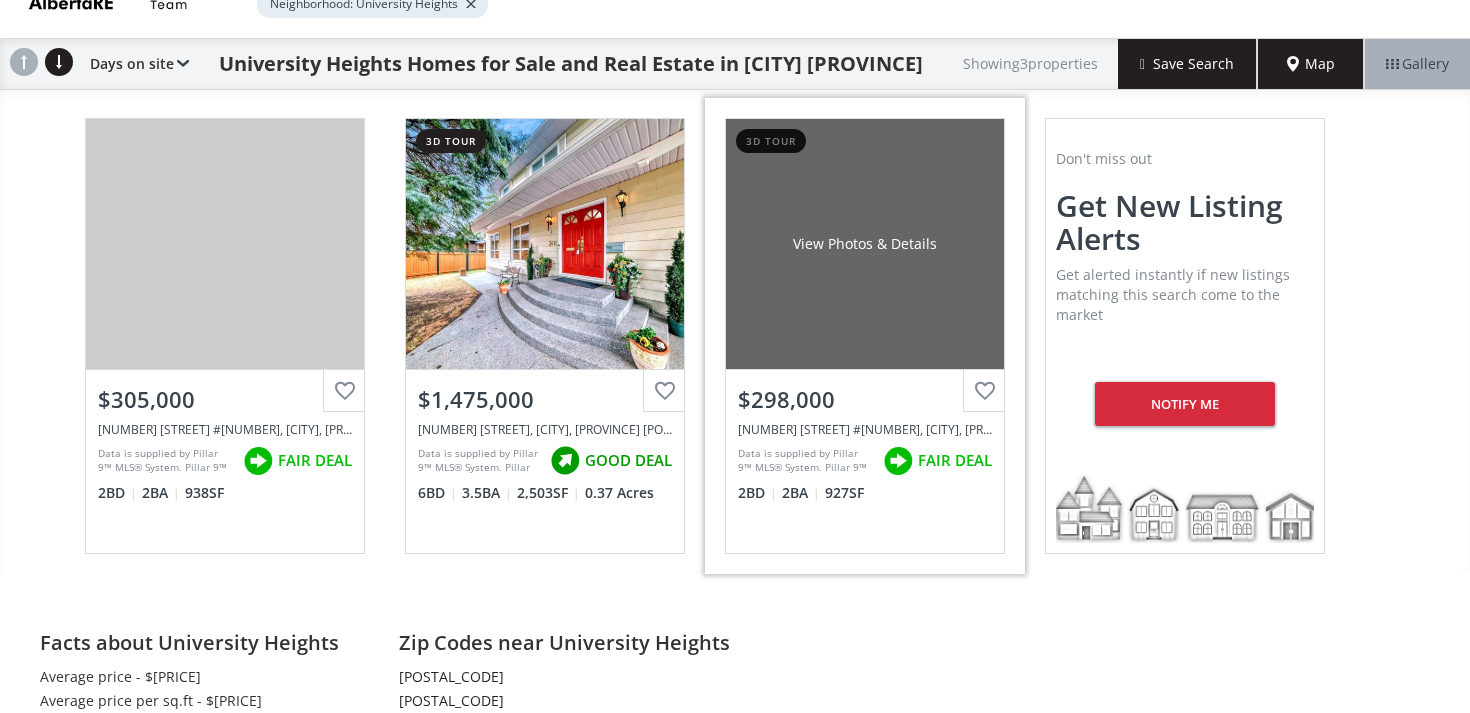 scroll, scrollTop: 0, scrollLeft: 0, axis: both 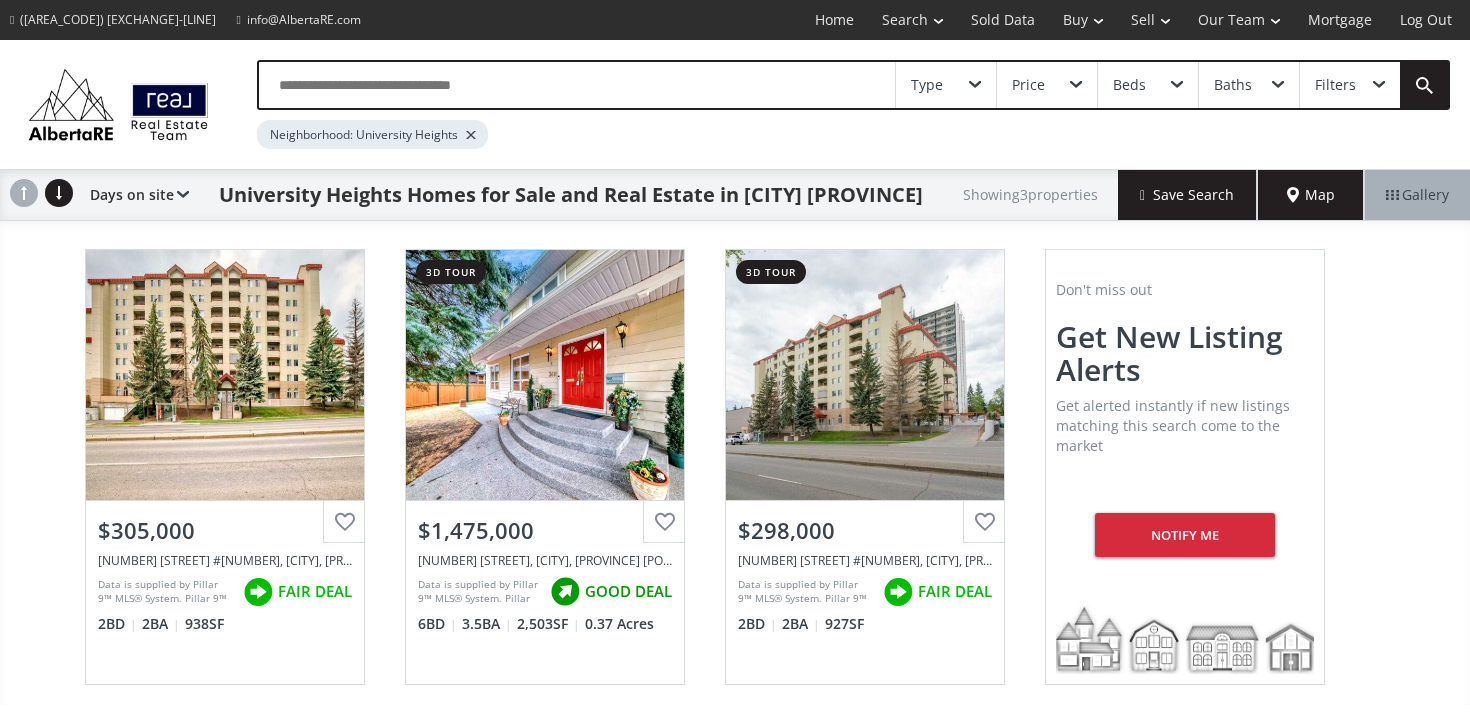 click at bounding box center [577, 85] 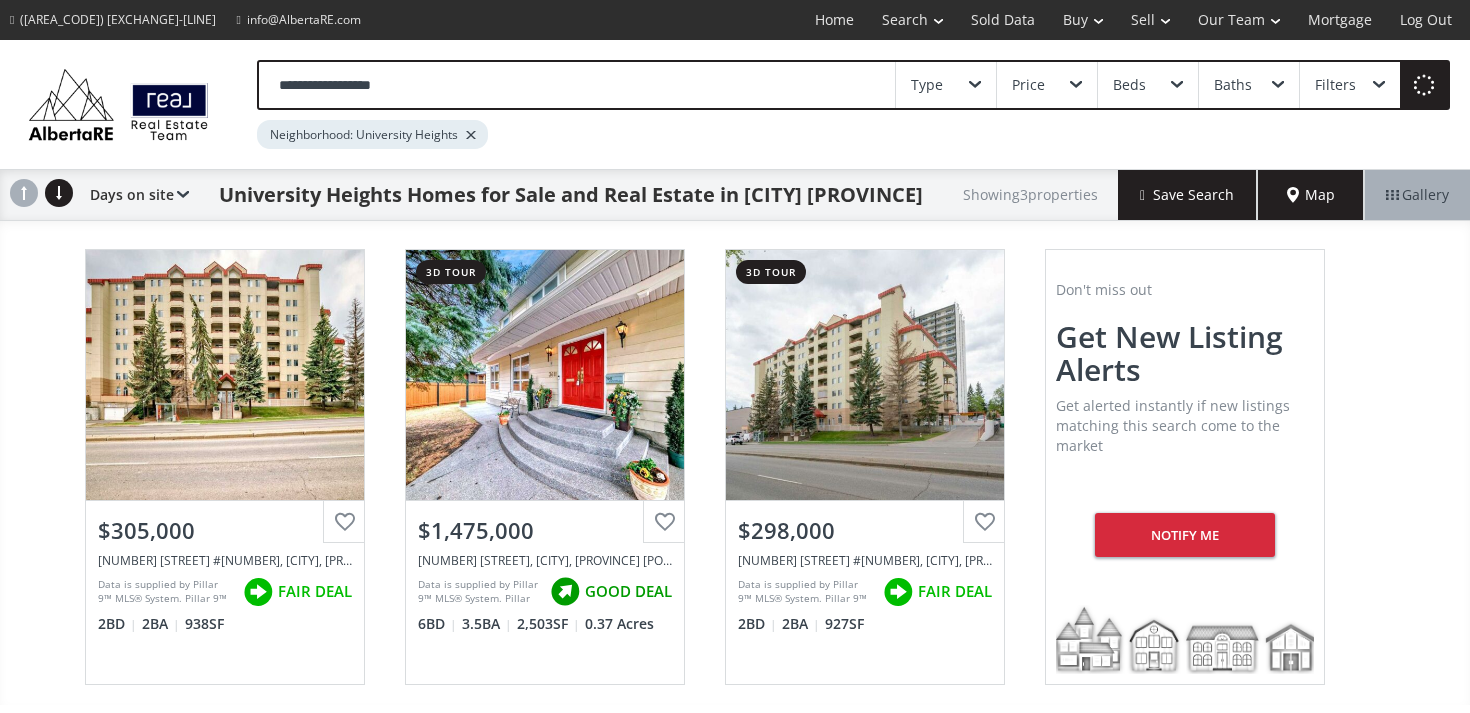 type on "**********" 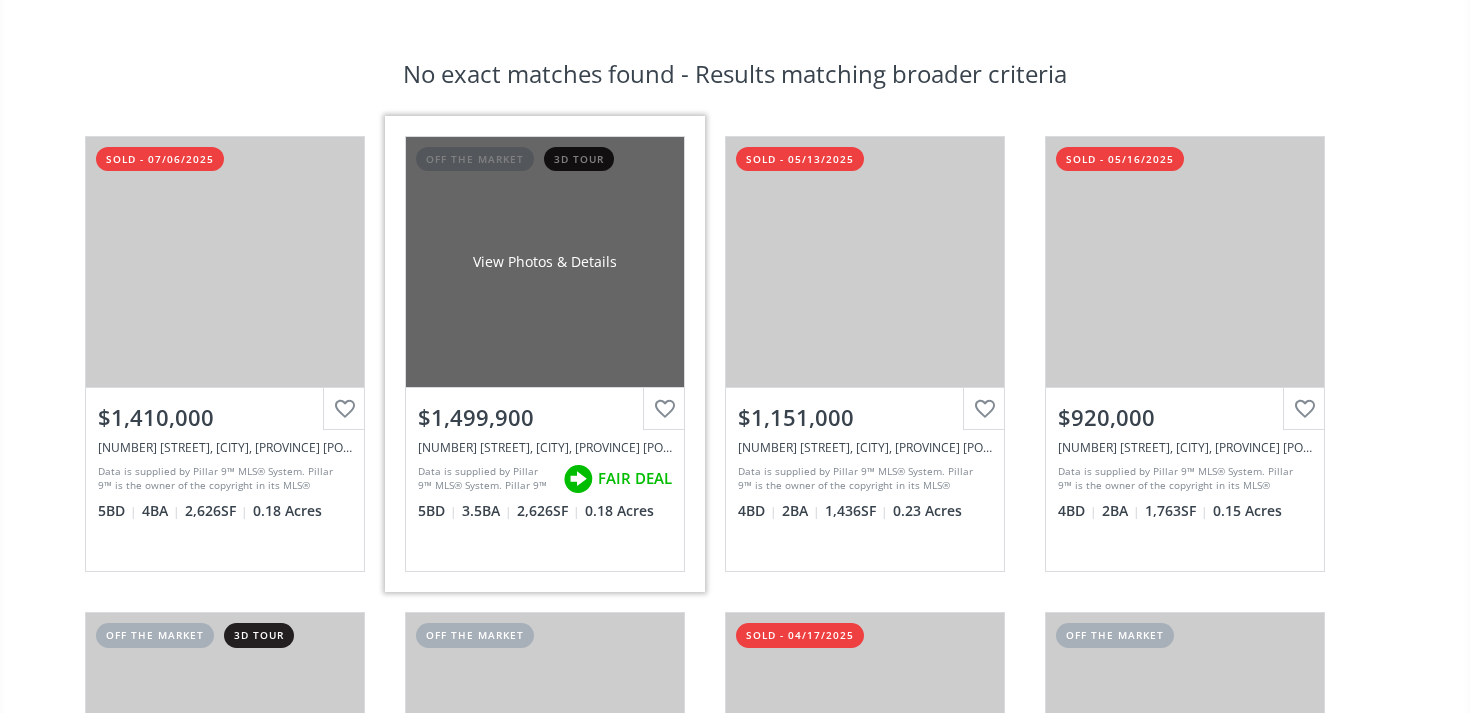 scroll, scrollTop: 238, scrollLeft: 0, axis: vertical 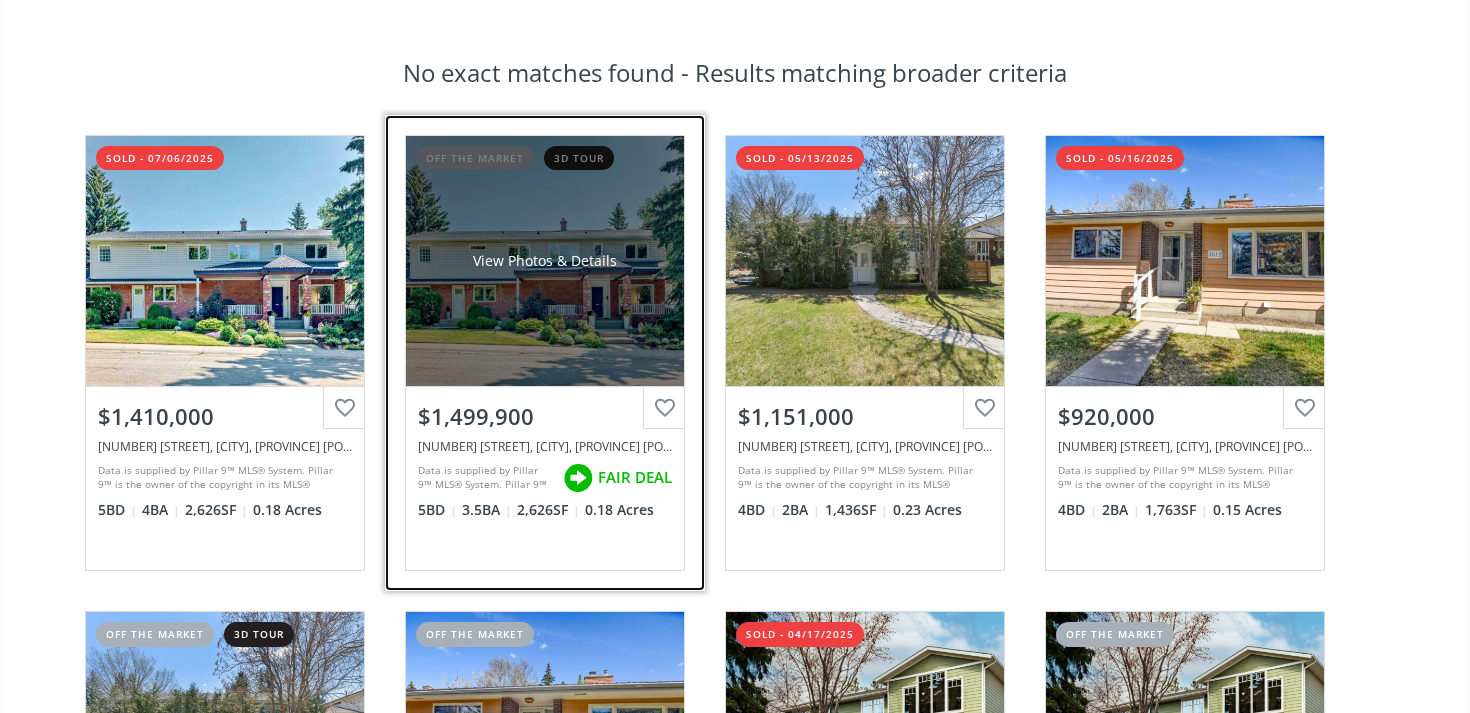 click on "FAIR DEAL" at bounding box center (635, 477) 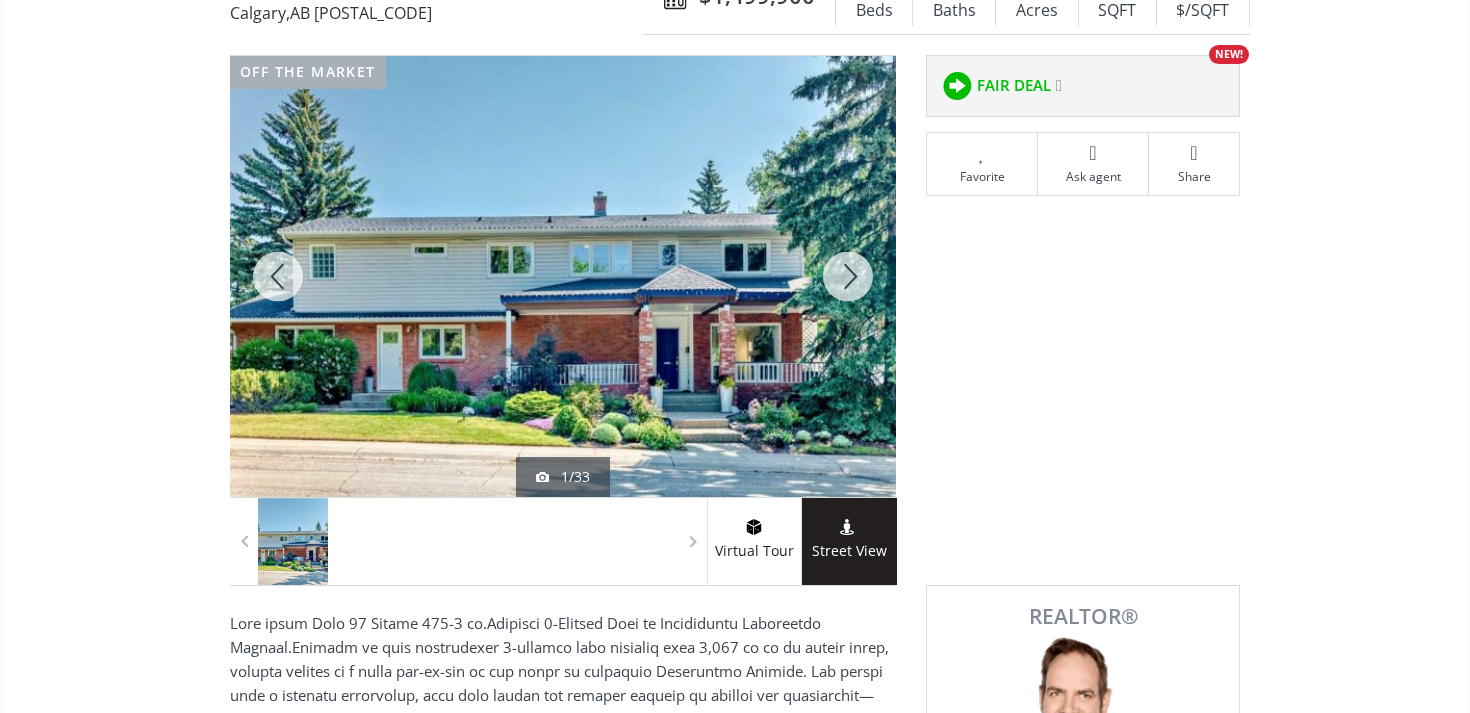 scroll, scrollTop: 0, scrollLeft: 0, axis: both 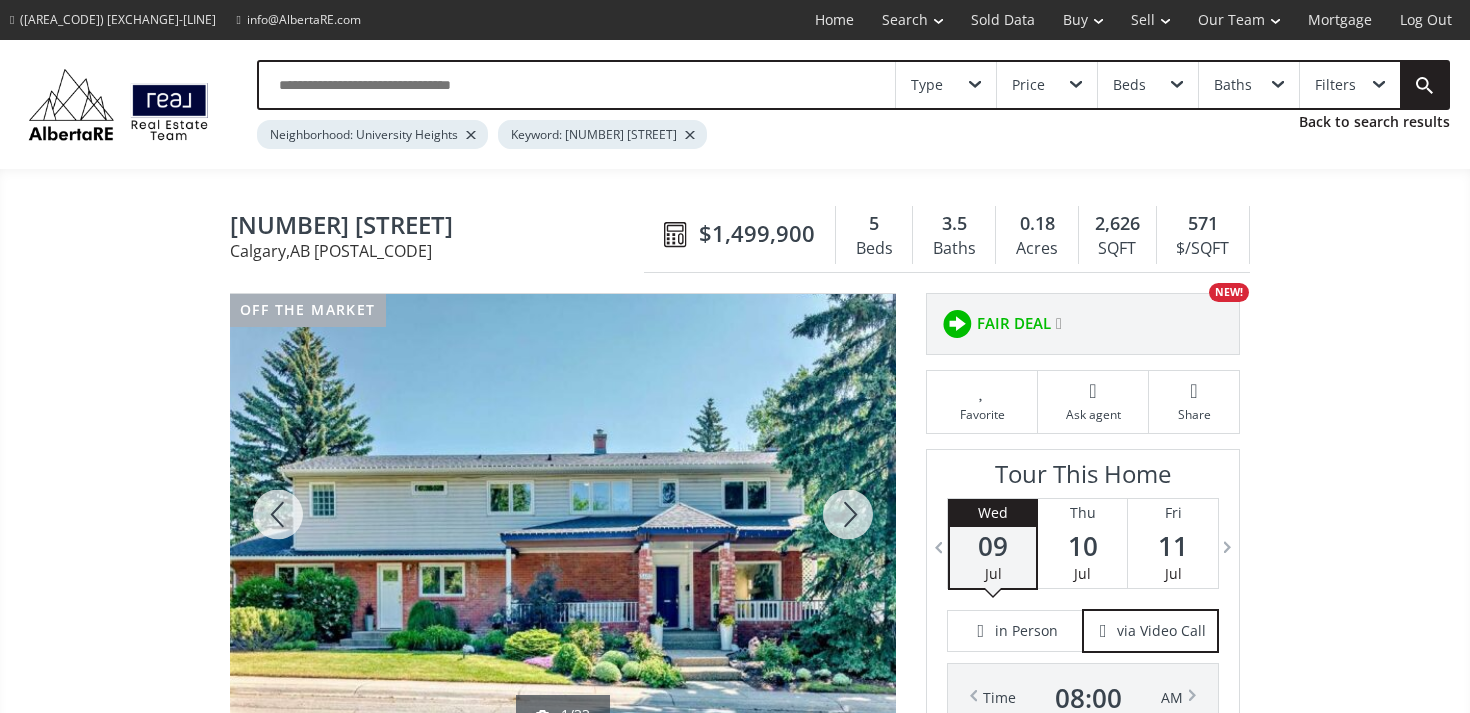 click at bounding box center [1059, 324] 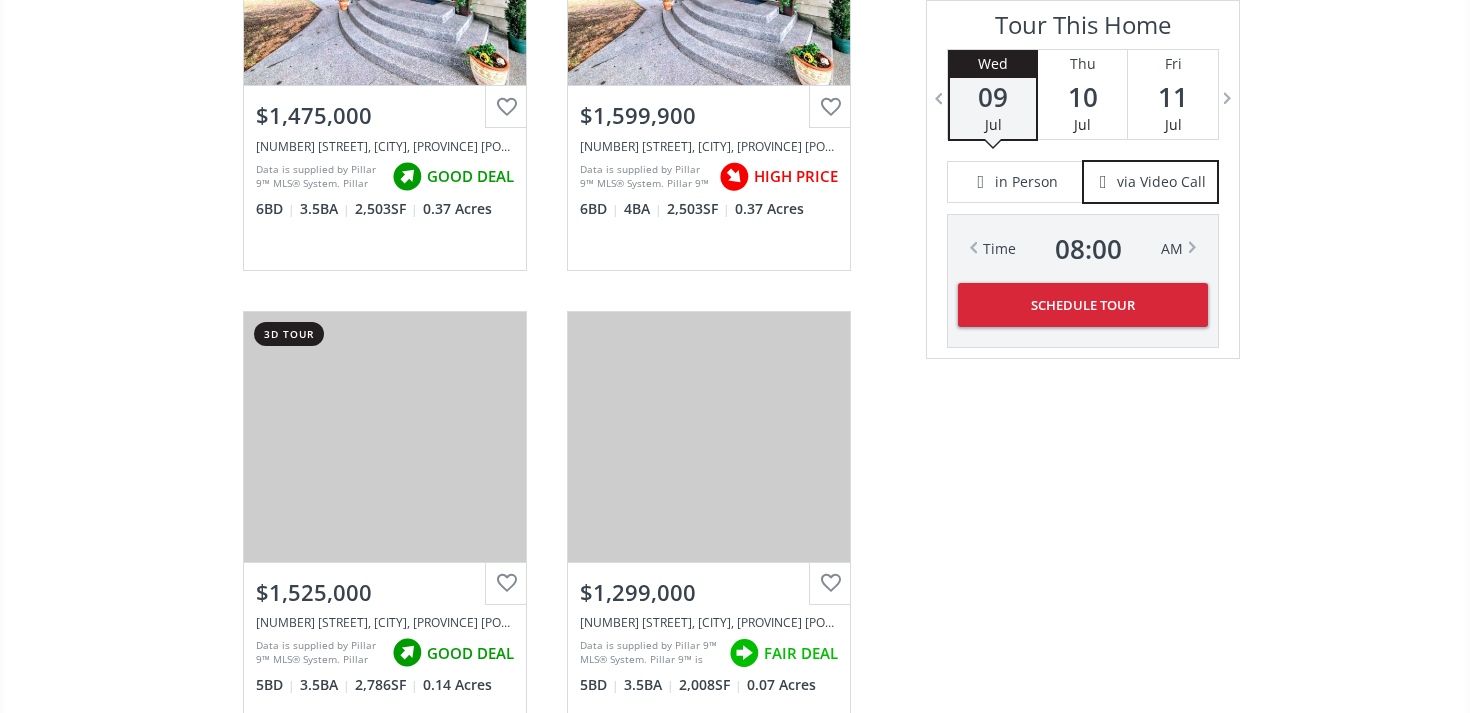 scroll, scrollTop: 3075, scrollLeft: 0, axis: vertical 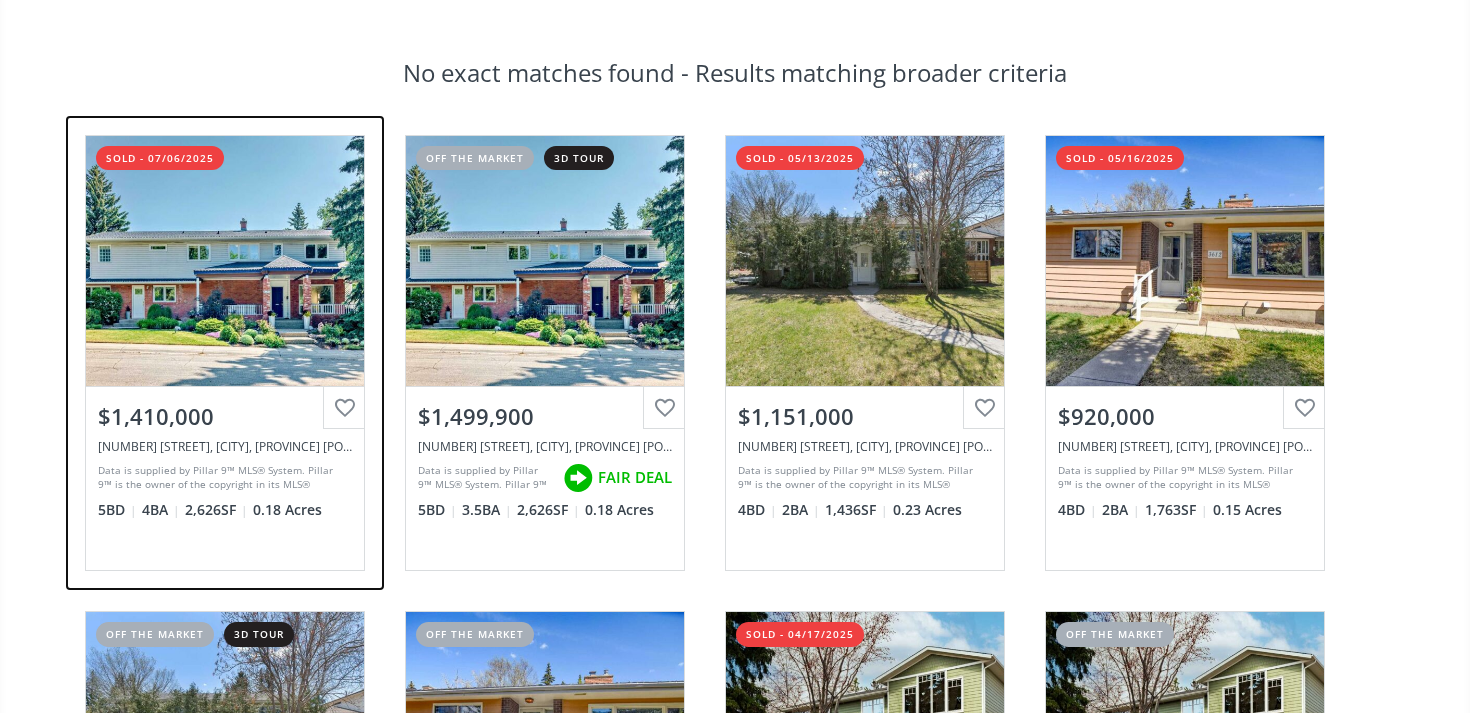 click on "$1,410,000" at bounding box center [225, 416] 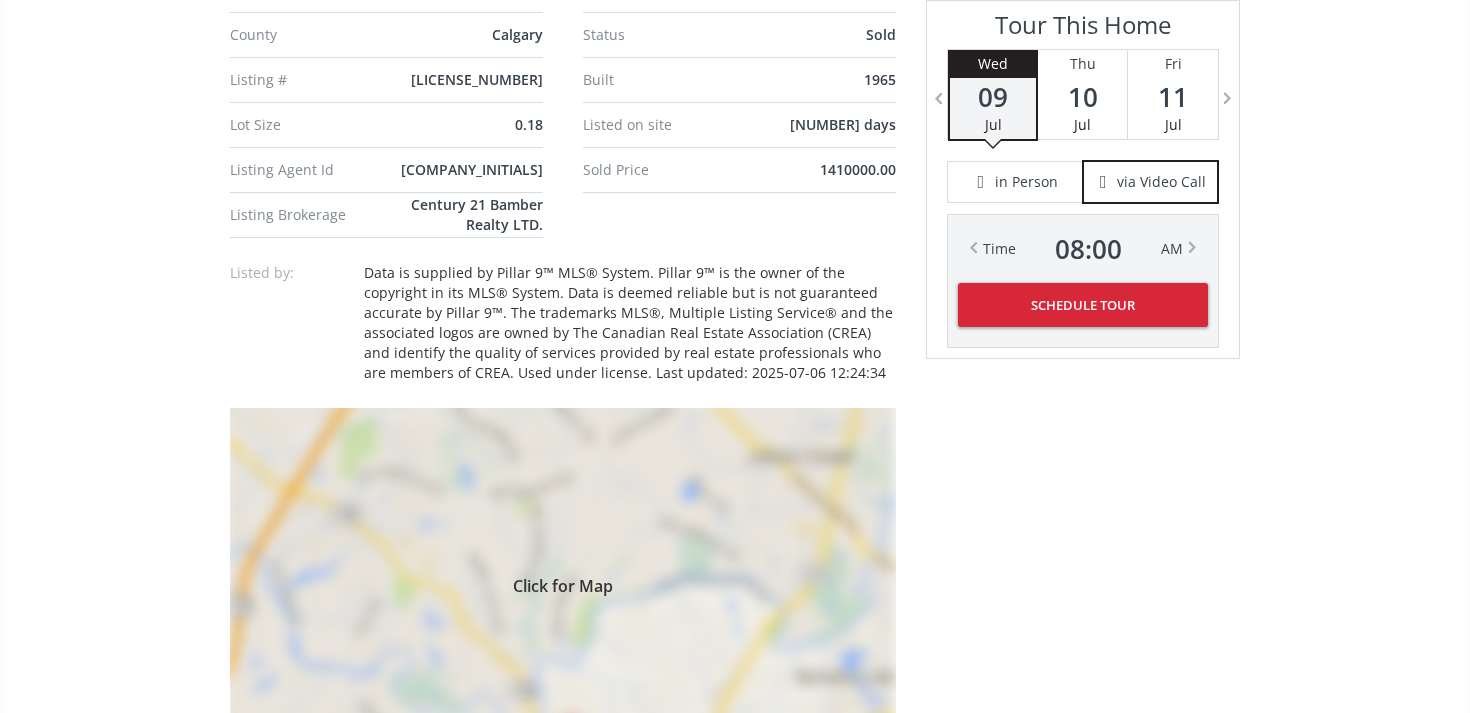 scroll, scrollTop: 1784, scrollLeft: 0, axis: vertical 